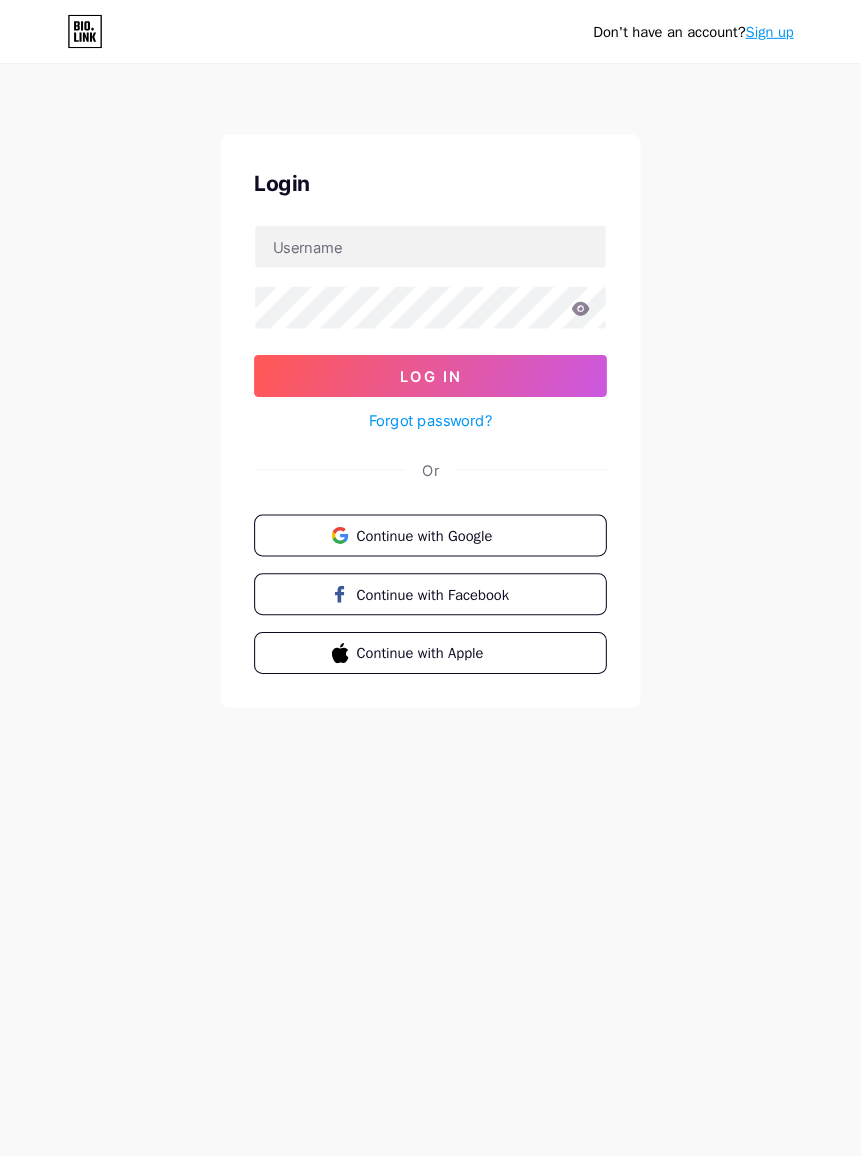 scroll, scrollTop: 0, scrollLeft: 0, axis: both 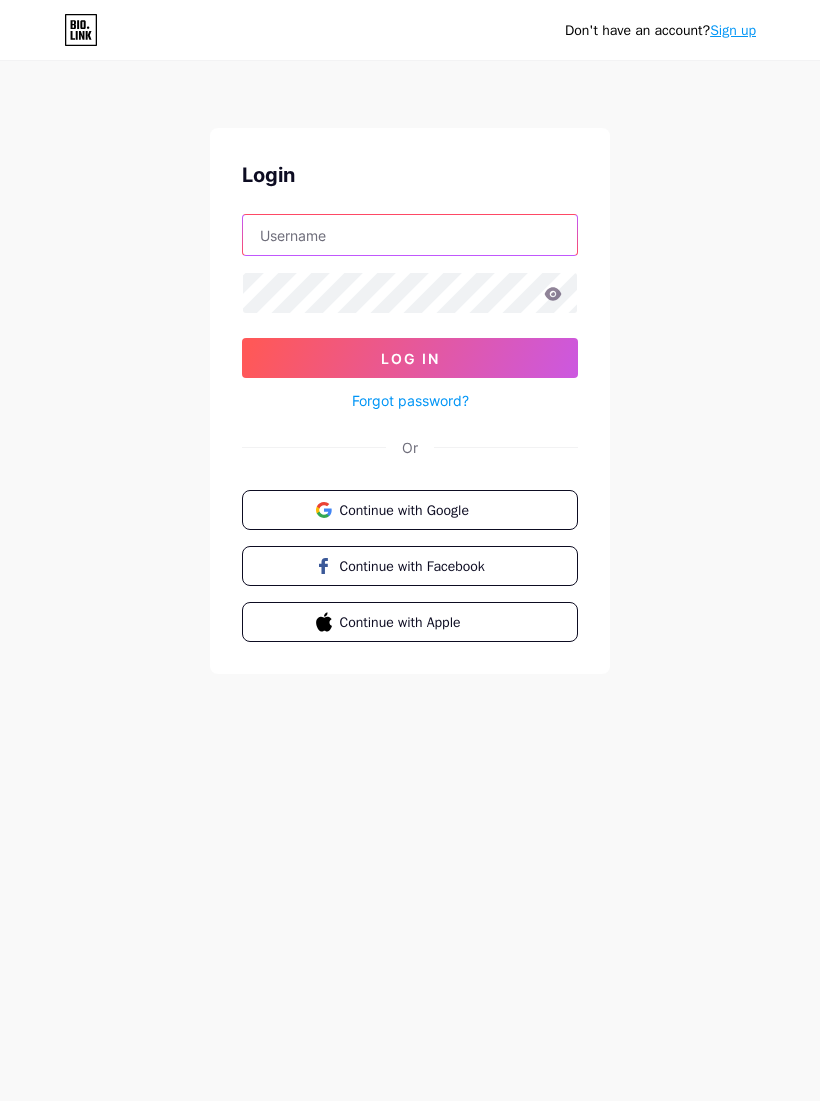 type on "llpeventsandparties" 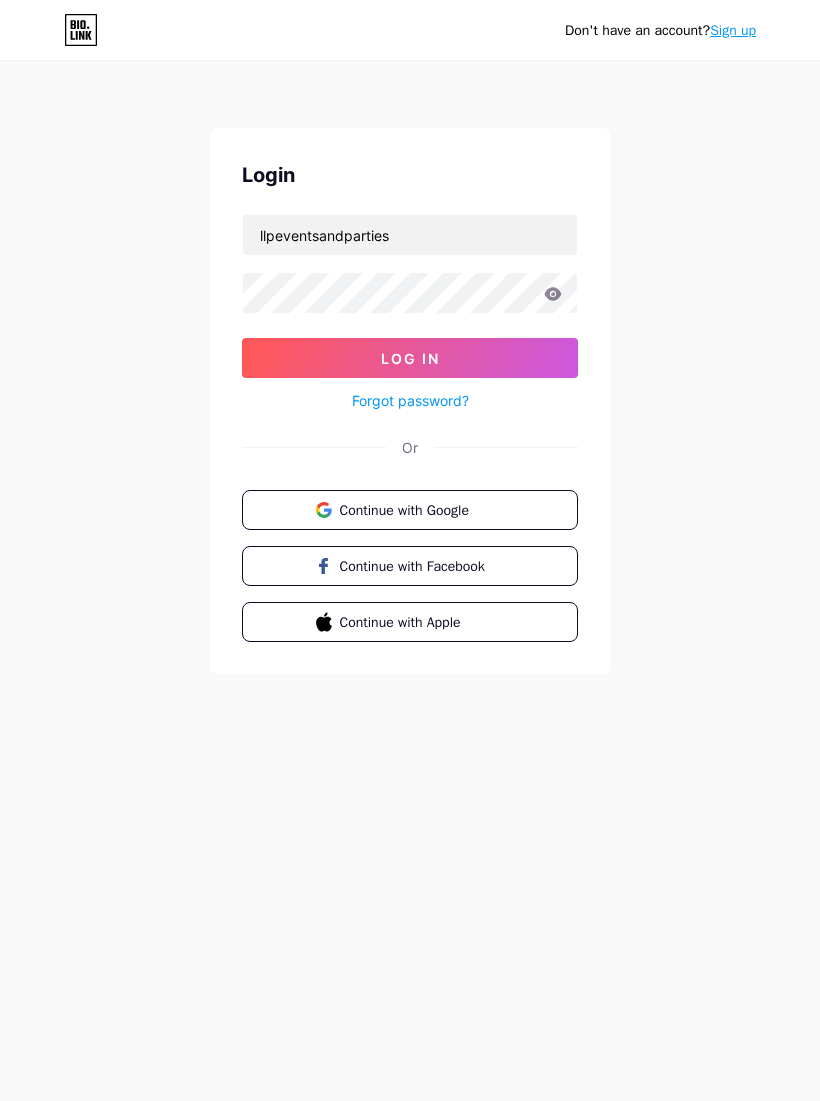 click on "Log In" at bounding box center (410, 358) 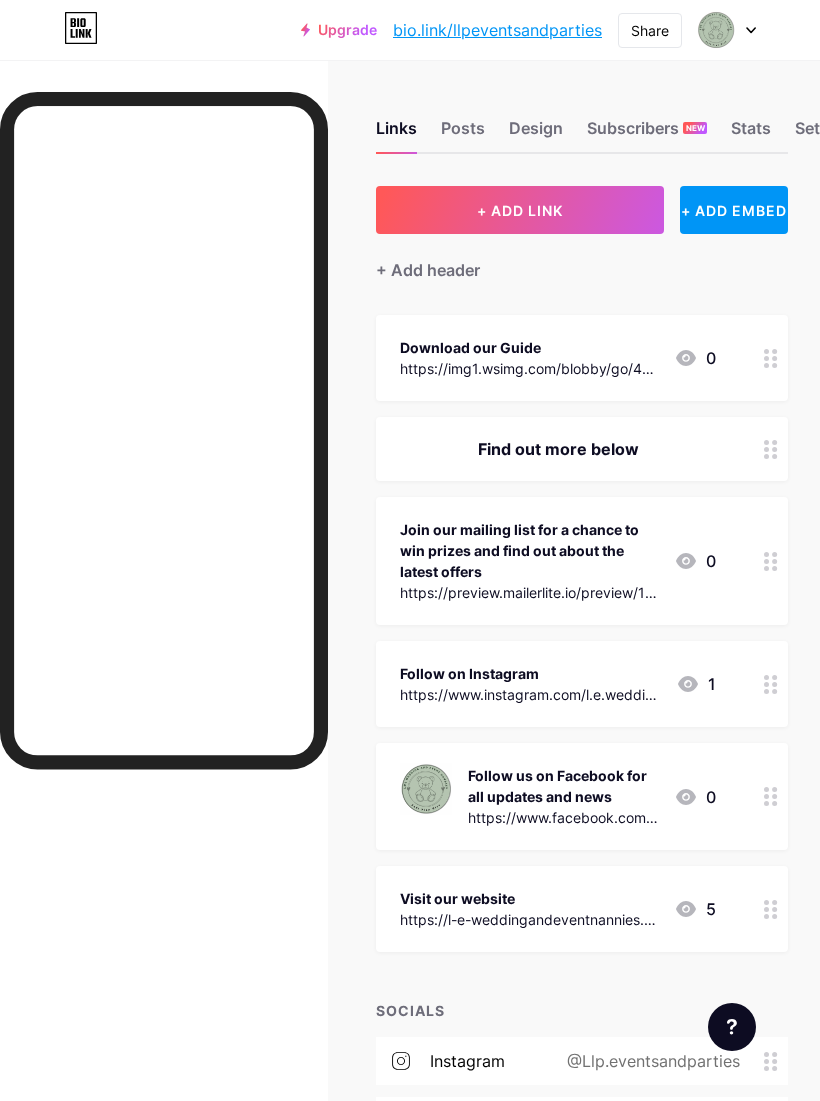 click on "Download our Guide" at bounding box center (529, 347) 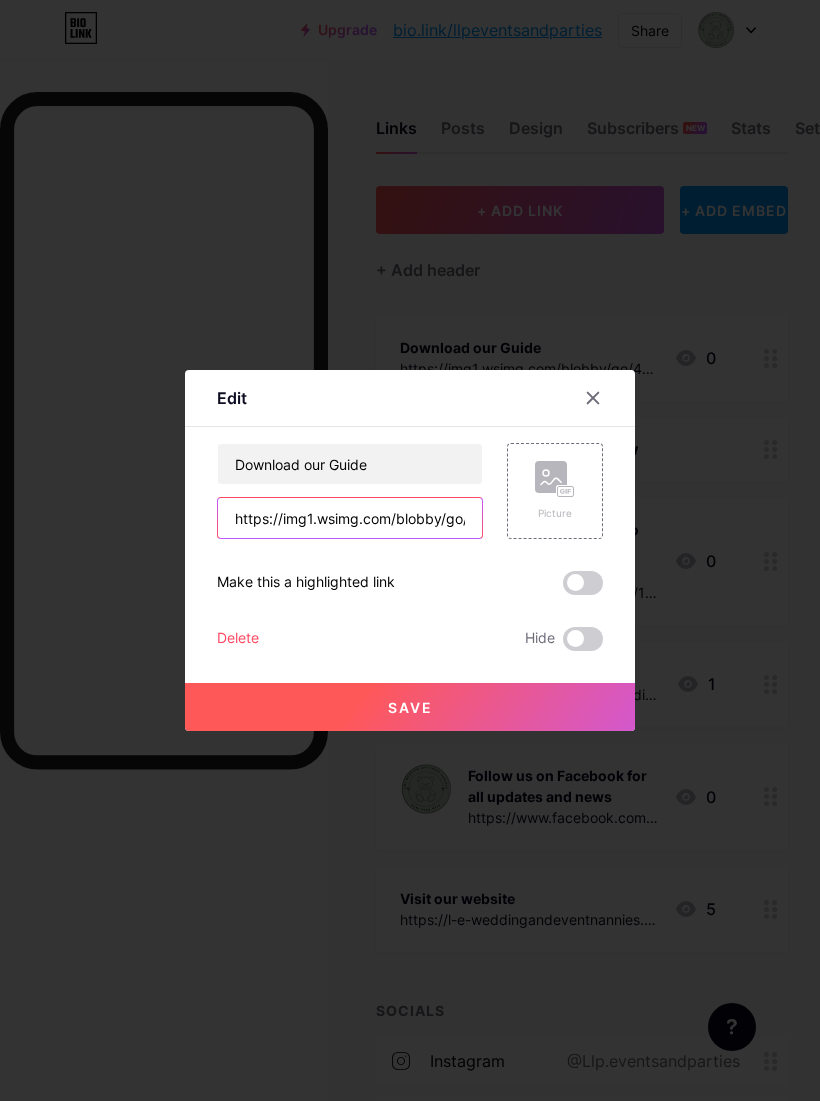 click on "https://img1.wsimg.com/blobby/go/42eee505-8b12-48f1-8f1b-2bb588151fc0/downloads/bc5d5128-25e8-4b51-966b-f92338f0a1bb/L%26E%20Wedding%20and%20Event%20Guide.pdf?ver=1750021970261" at bounding box center [350, 518] 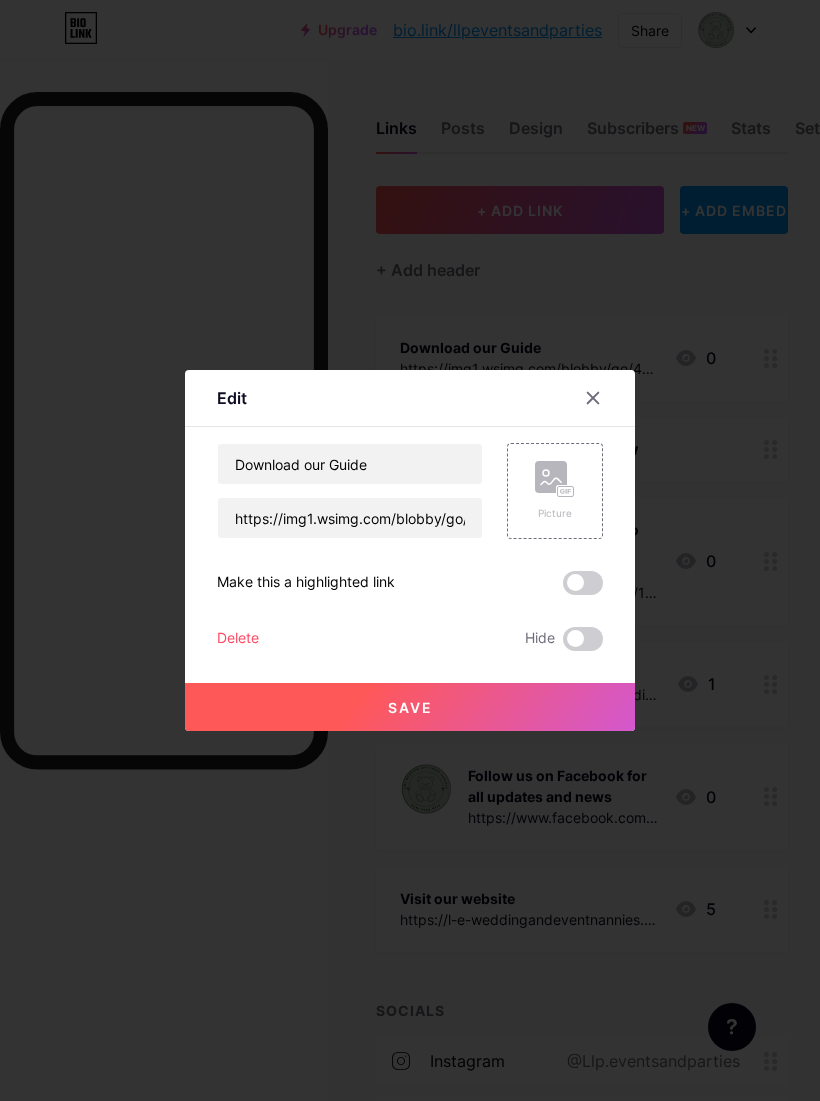 click on "Delete
Hide" at bounding box center [410, 639] 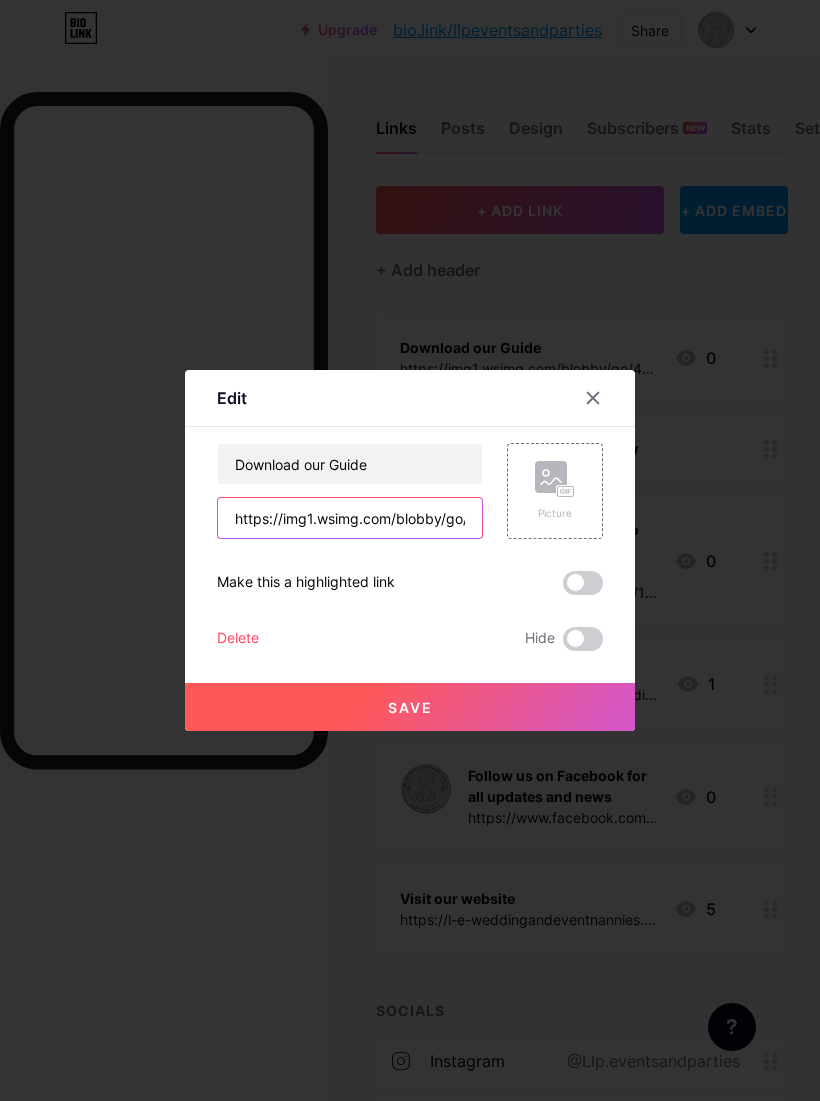 click on "https://img1.wsimg.com/blobby/go/42eee505-8b12-48f1-8f1b-2bb588151fc0/downloads/bc5d5128-25e8-4b51-966b-f92338f0a1bb/L%26E%20Wedding%20and%20Event%20Guide.pdf?ver=1750021970261" at bounding box center [350, 518] 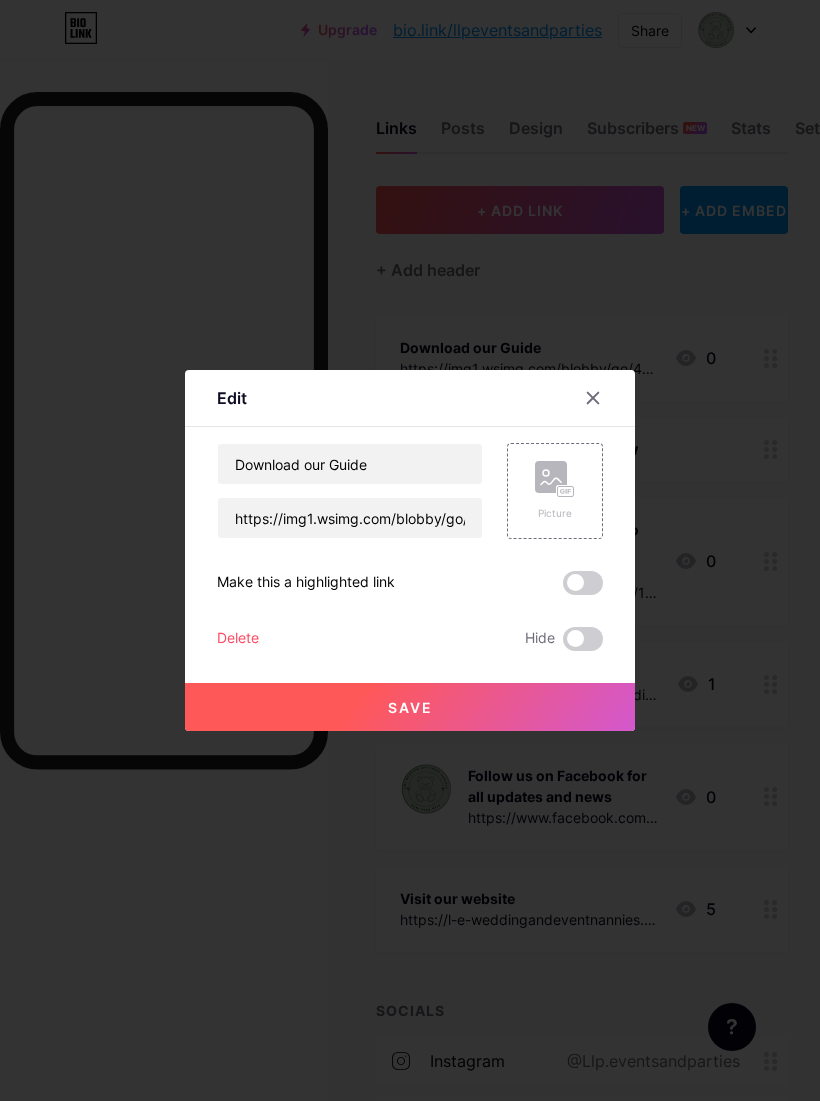 click at bounding box center (410, 550) 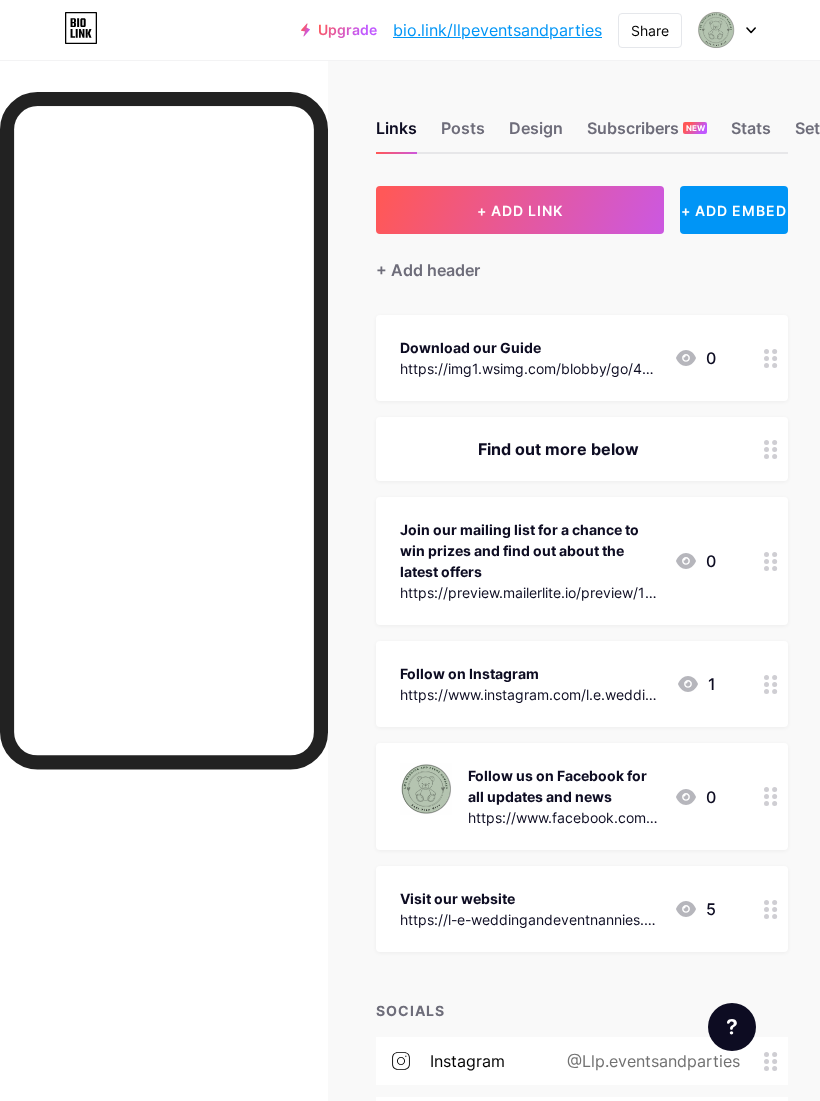 click on "https://img1.wsimg.com/blobby/go/42eee505-8b12-48f1-8f1b-2bb588151fc0/downloads/bc5d5128-25e8-4b51-966b-f92338f0a1bb/L%26E%20Wedding%20and%20Event%20Guide.pdf?ver=1750021970261" at bounding box center [529, 368] 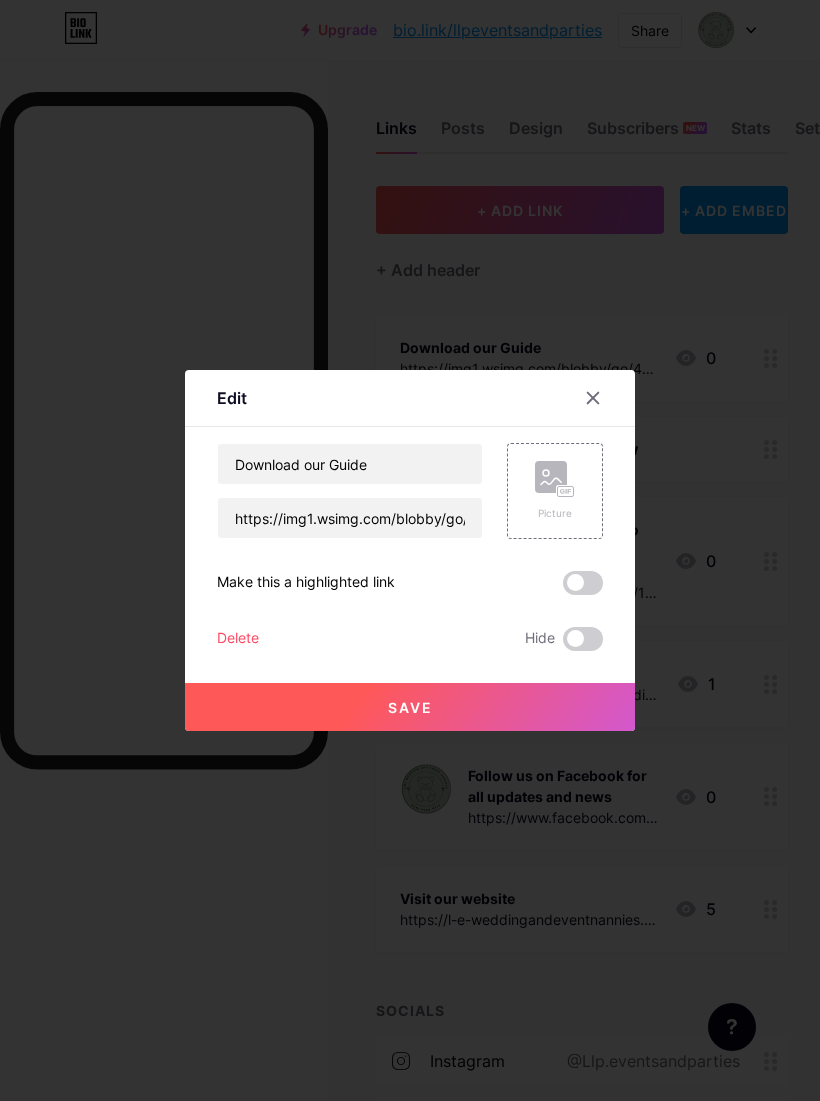 click on "Delete" at bounding box center (238, 639) 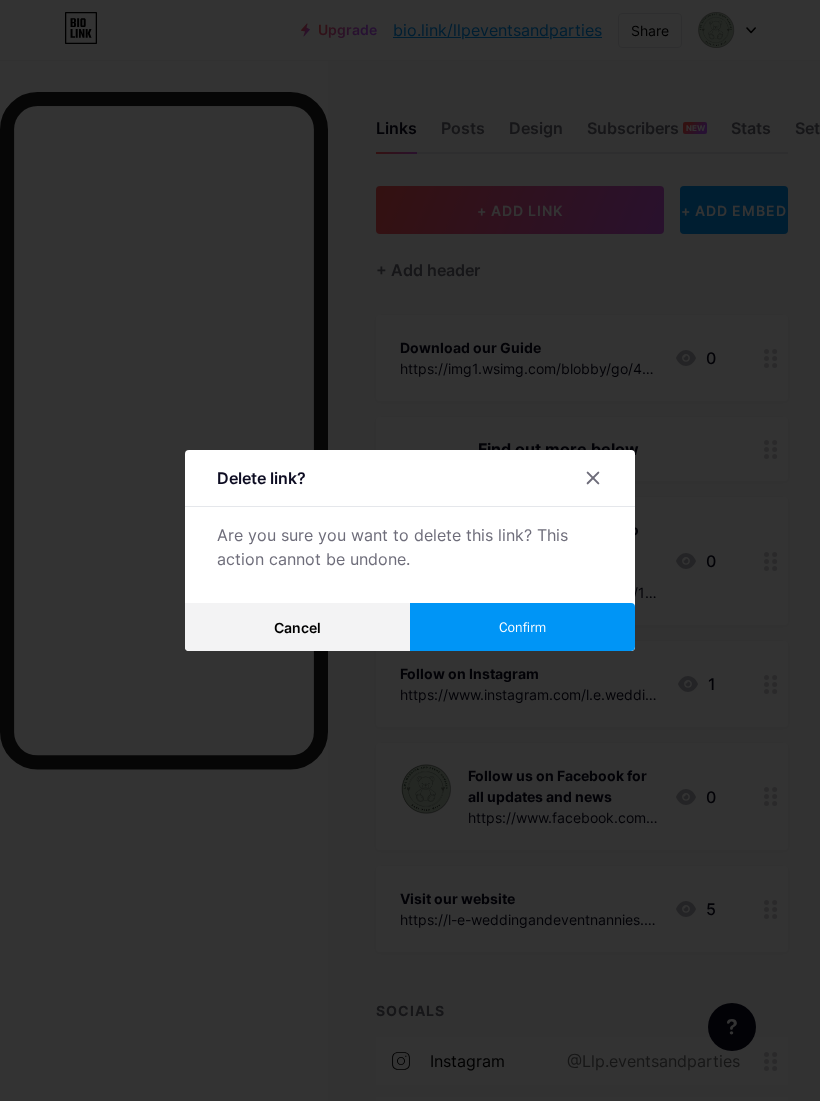click on "Confirm" at bounding box center [522, 627] 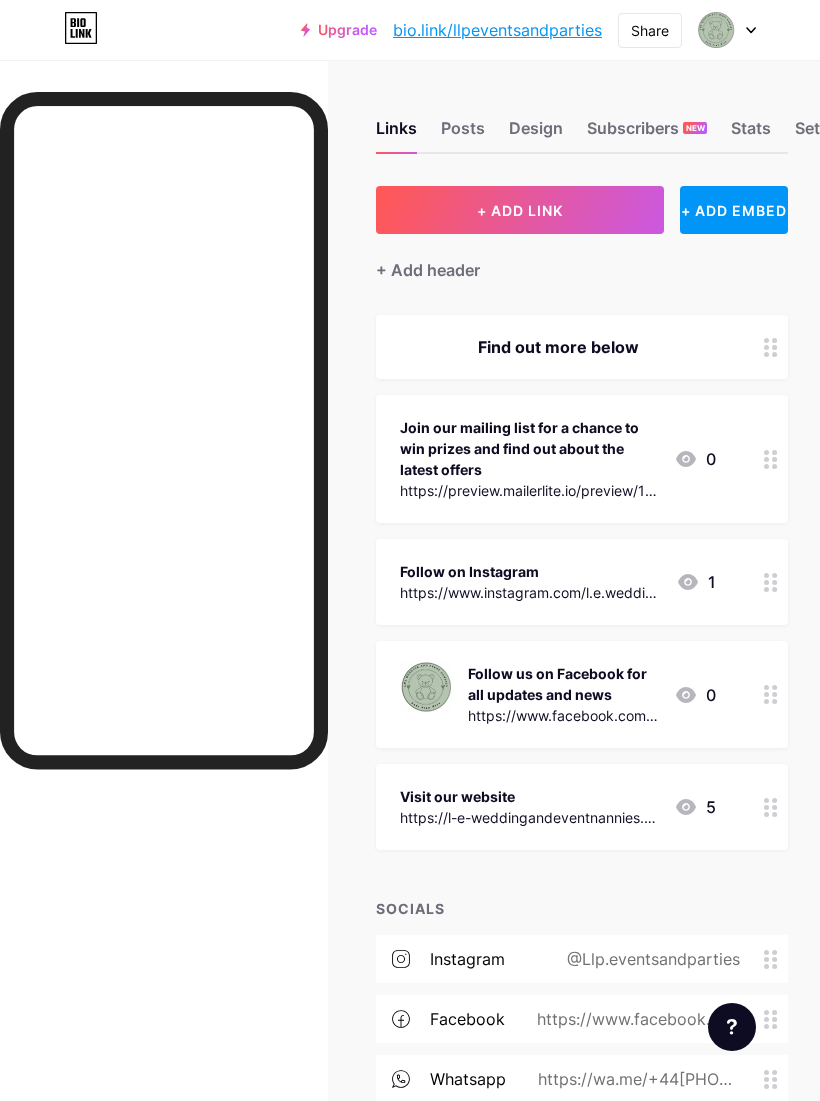 click on "+ ADD LINK" at bounding box center (520, 210) 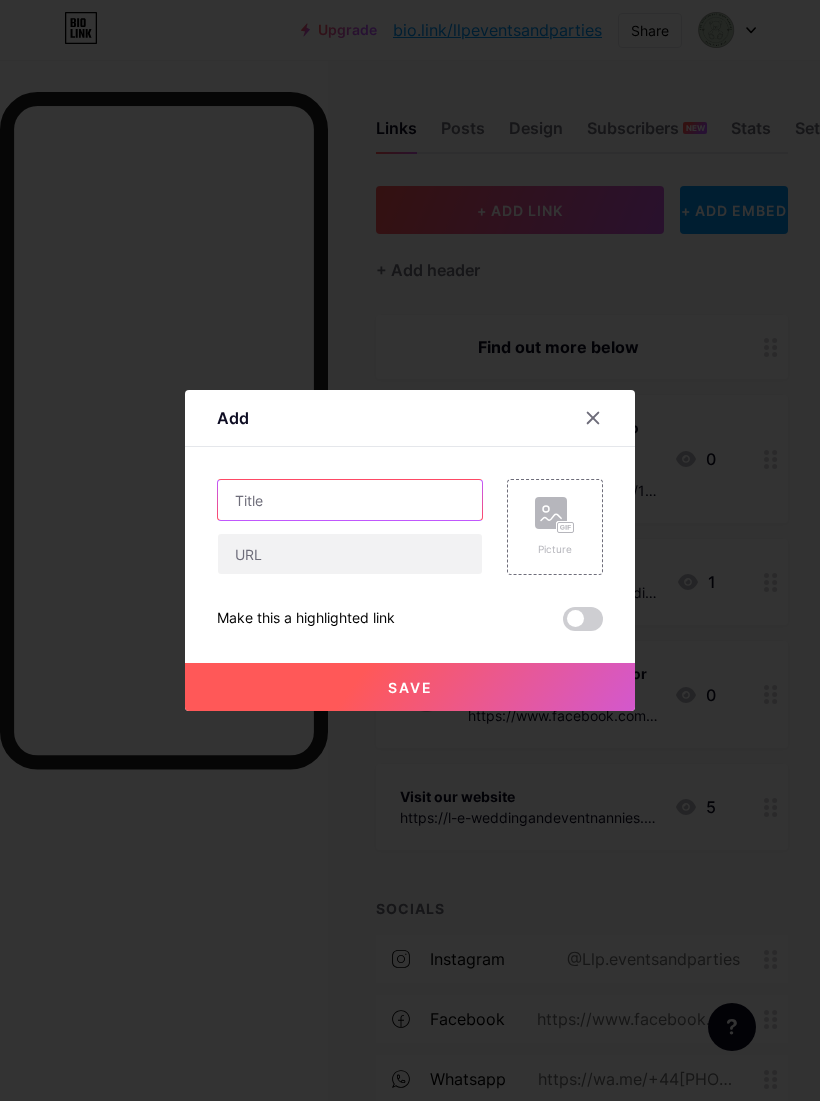 click at bounding box center (350, 500) 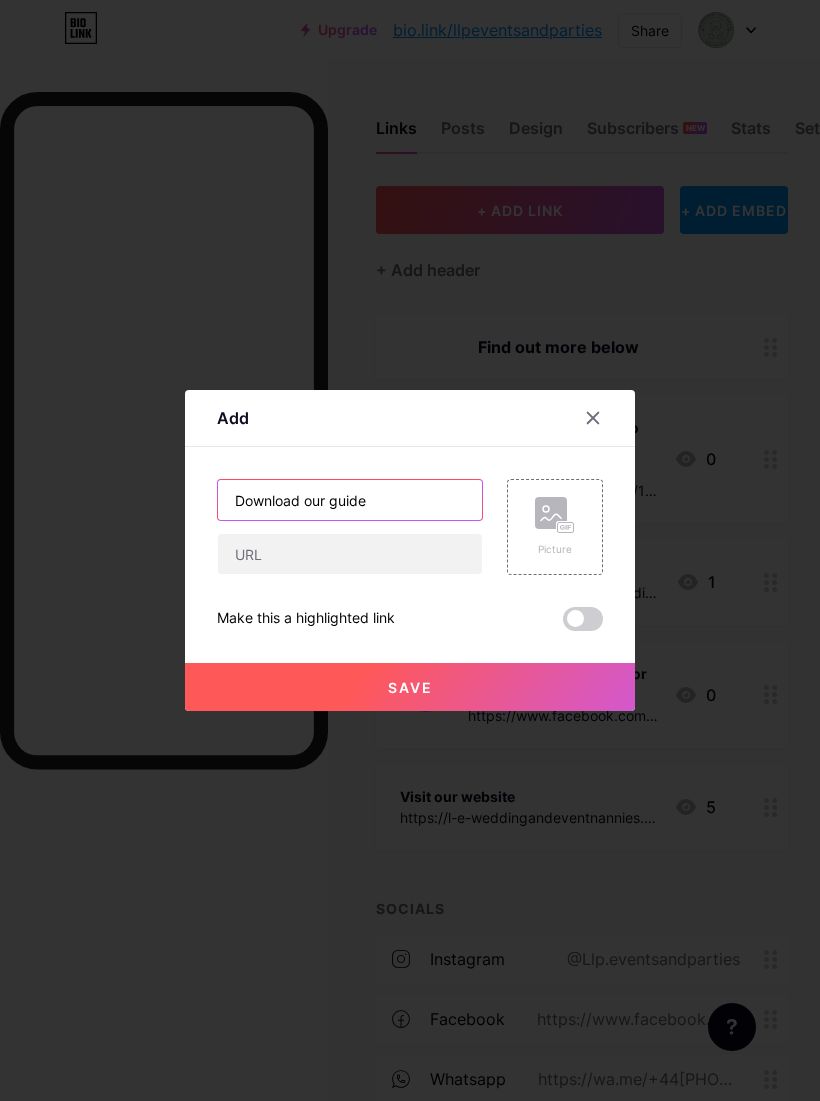 type on "Download our guide" 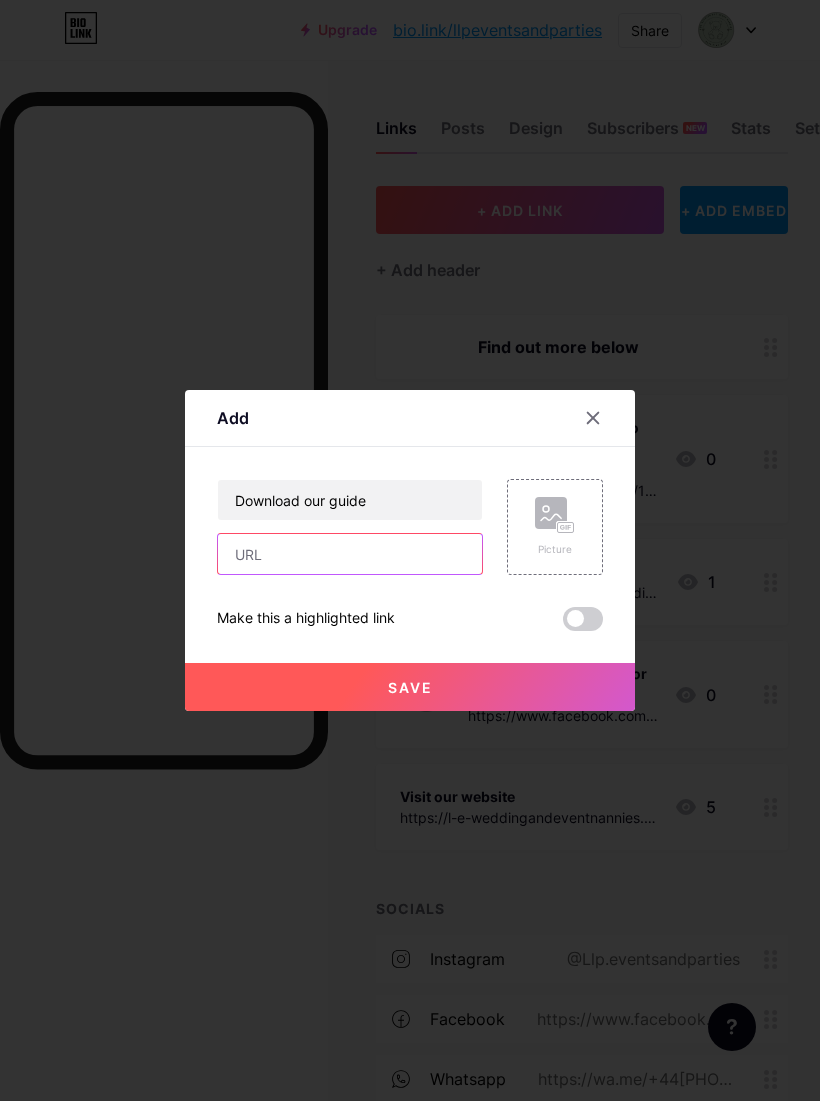 click at bounding box center [350, 554] 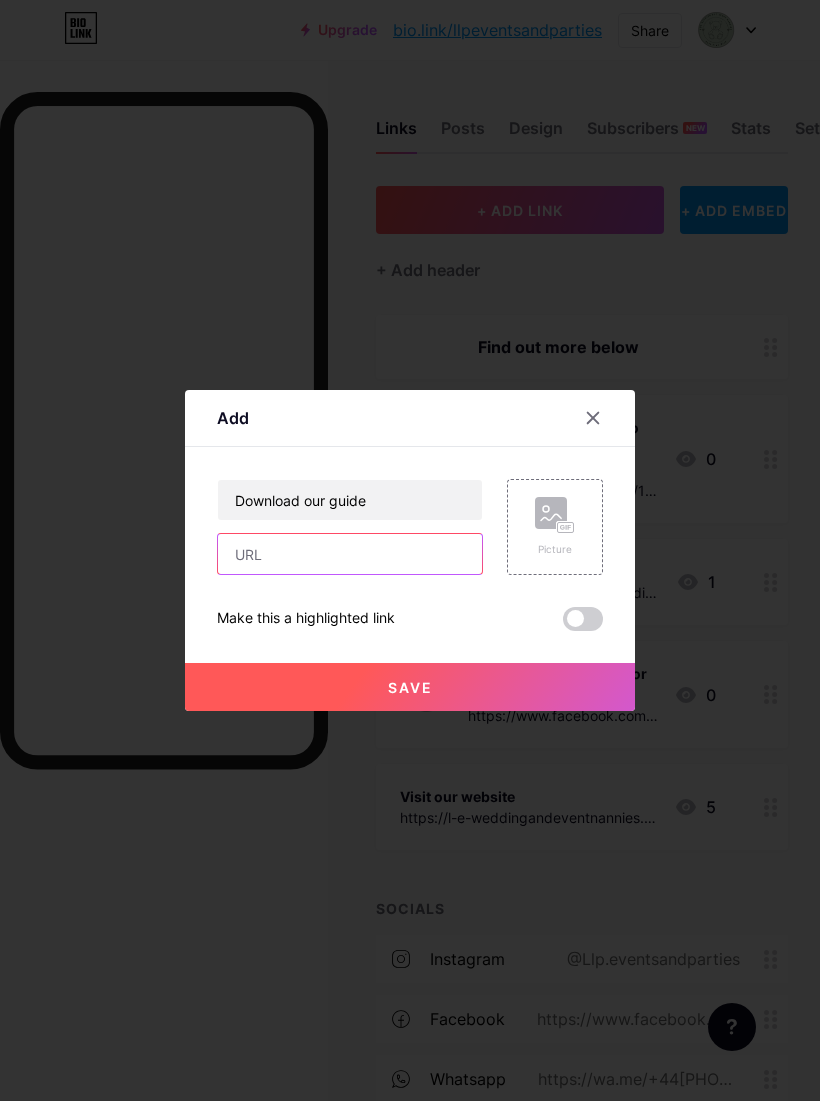 click at bounding box center (350, 554) 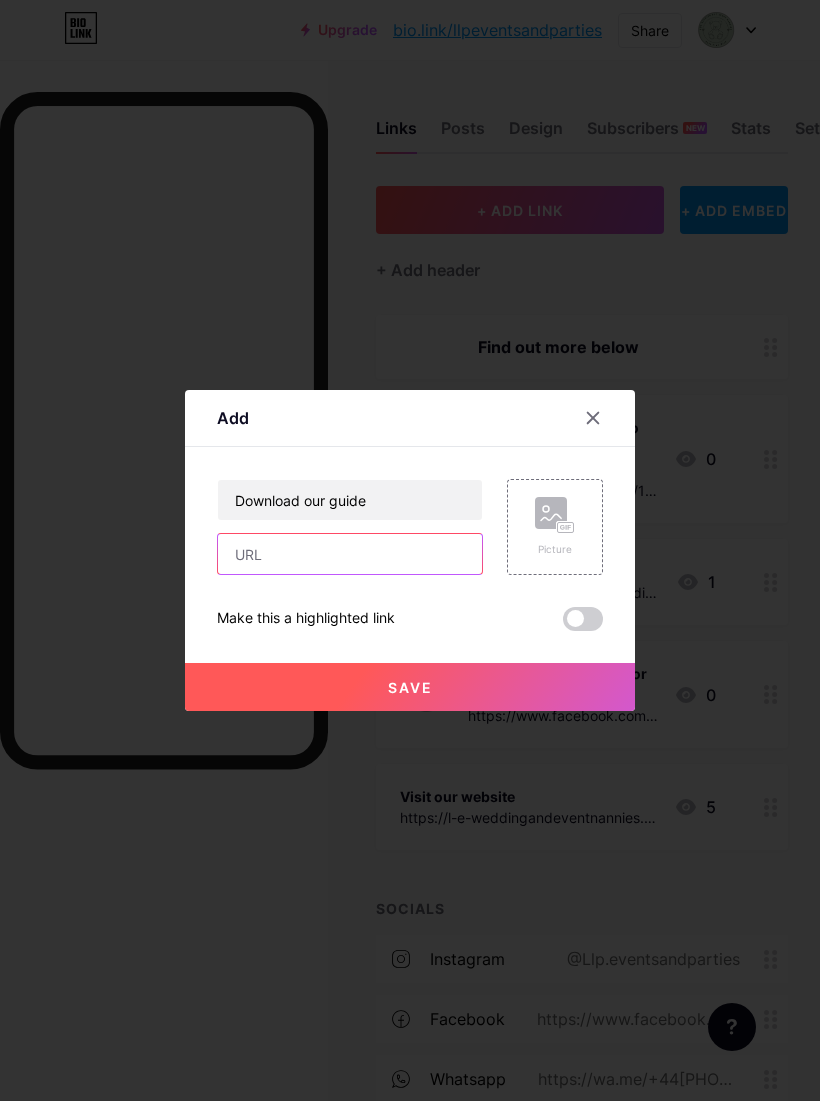 paste on "https://img1.wsimg.com/blobby/go/42eee505-8b12-48f1-8f1b-2bb588151fc0/downloads/a5a9909f-b8f9-4c93-b9d0-a9fabef4b4a8/L%26E%20Our%20Services.pdf?ver=1754135938871" 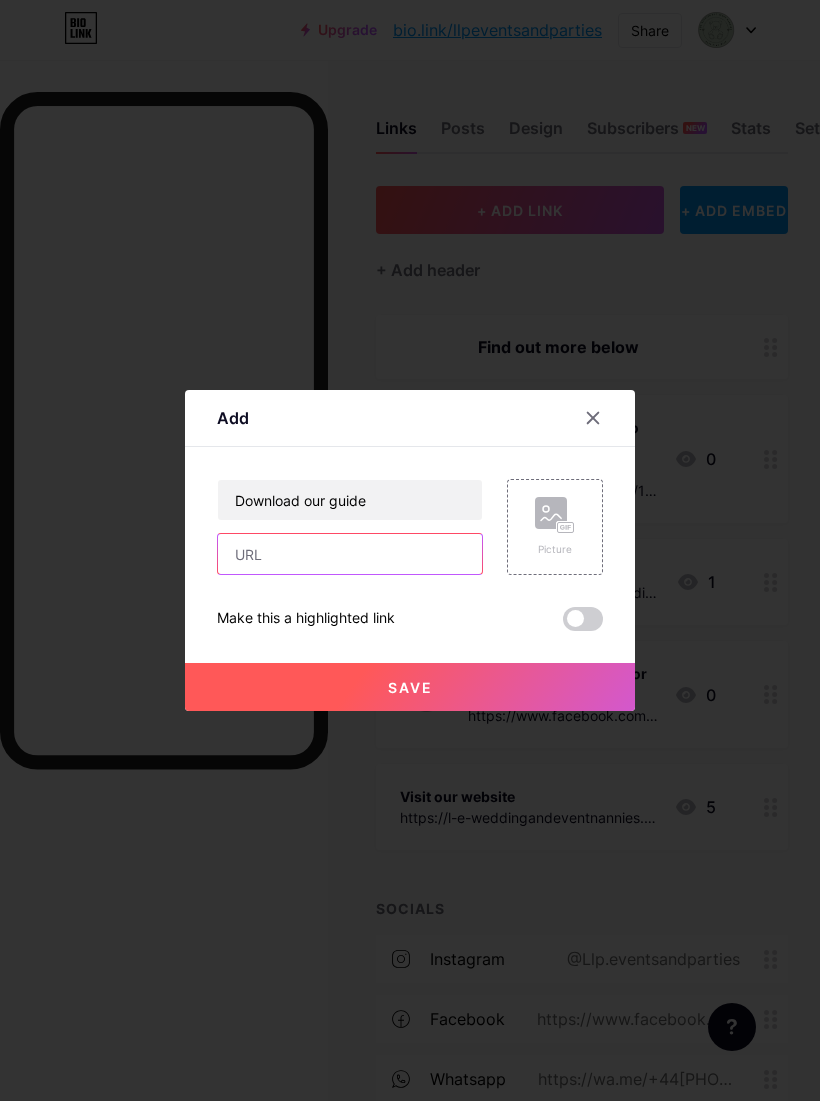type on "https://img1.wsimg.com/blobby/go/42eee505-8b12-48f1-8f1b-2bb588151fc0/downloads/a5a9909f-b8f9-4c93-b9d0-a9fabef4b4a8/L%26E%20Our%20Services.pdf?ver=1754135938871" 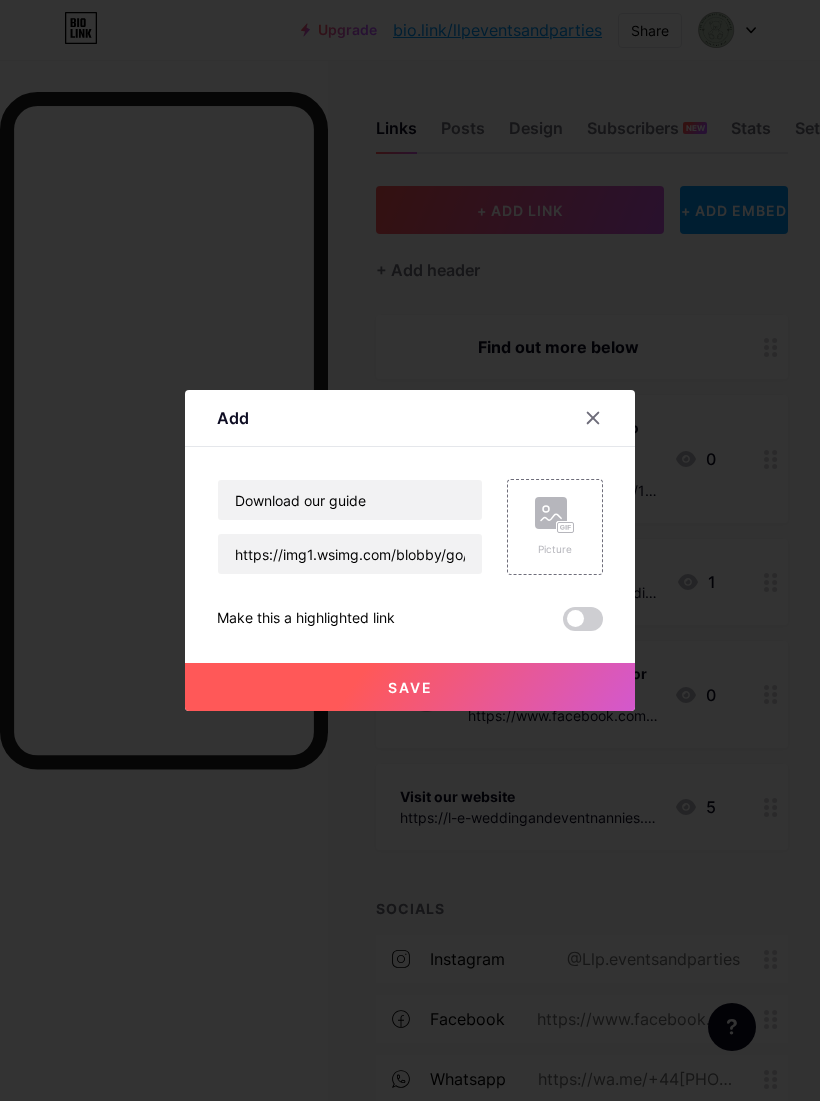 click 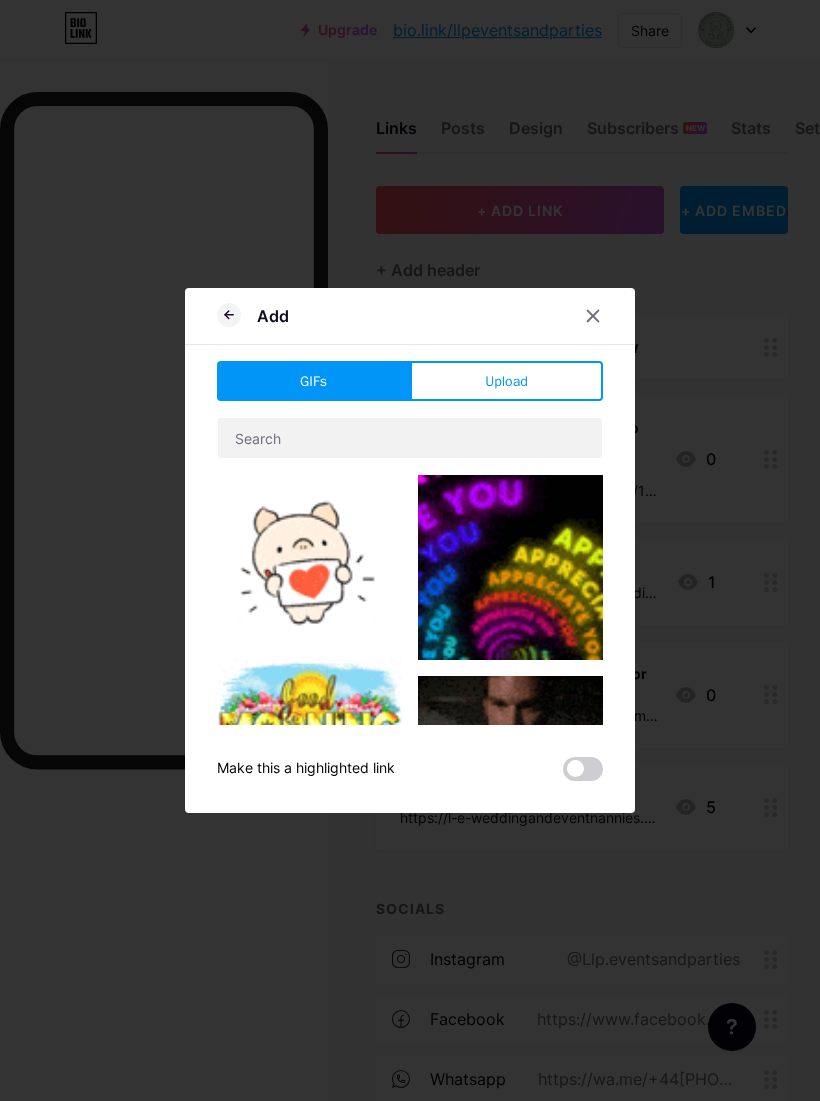 click on "Upload" at bounding box center [506, 381] 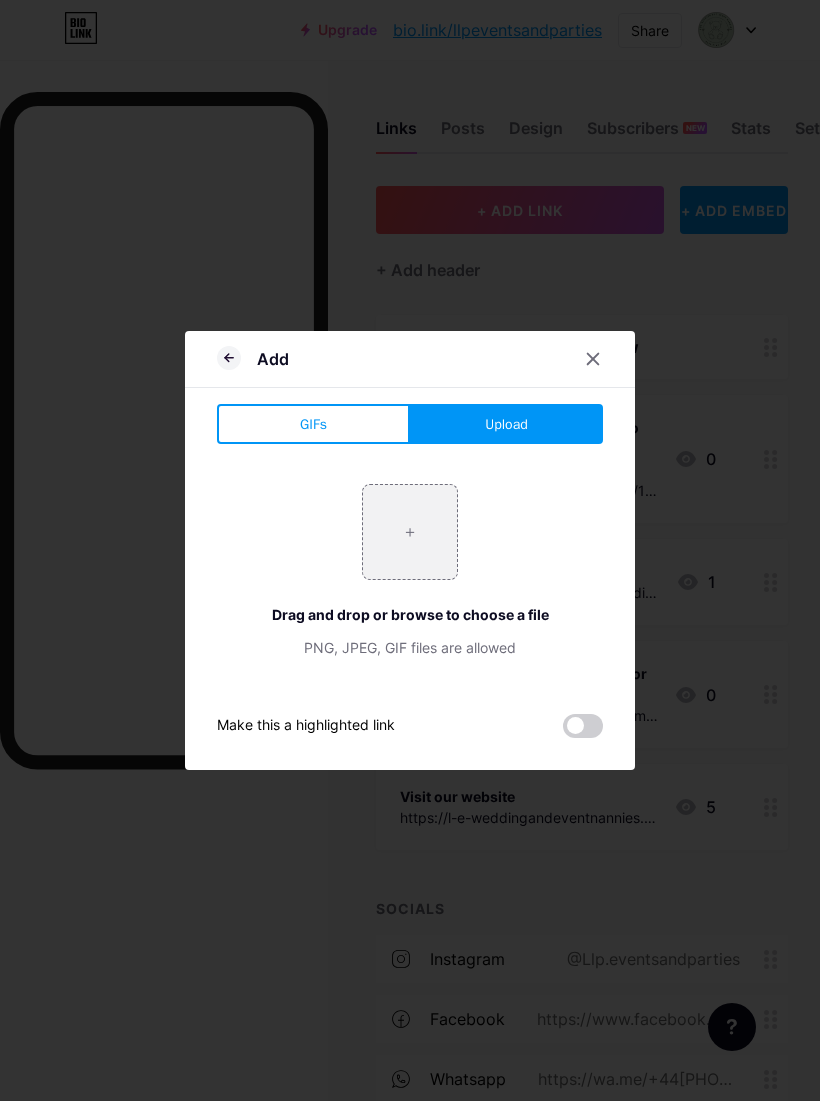 click at bounding box center (410, 532) 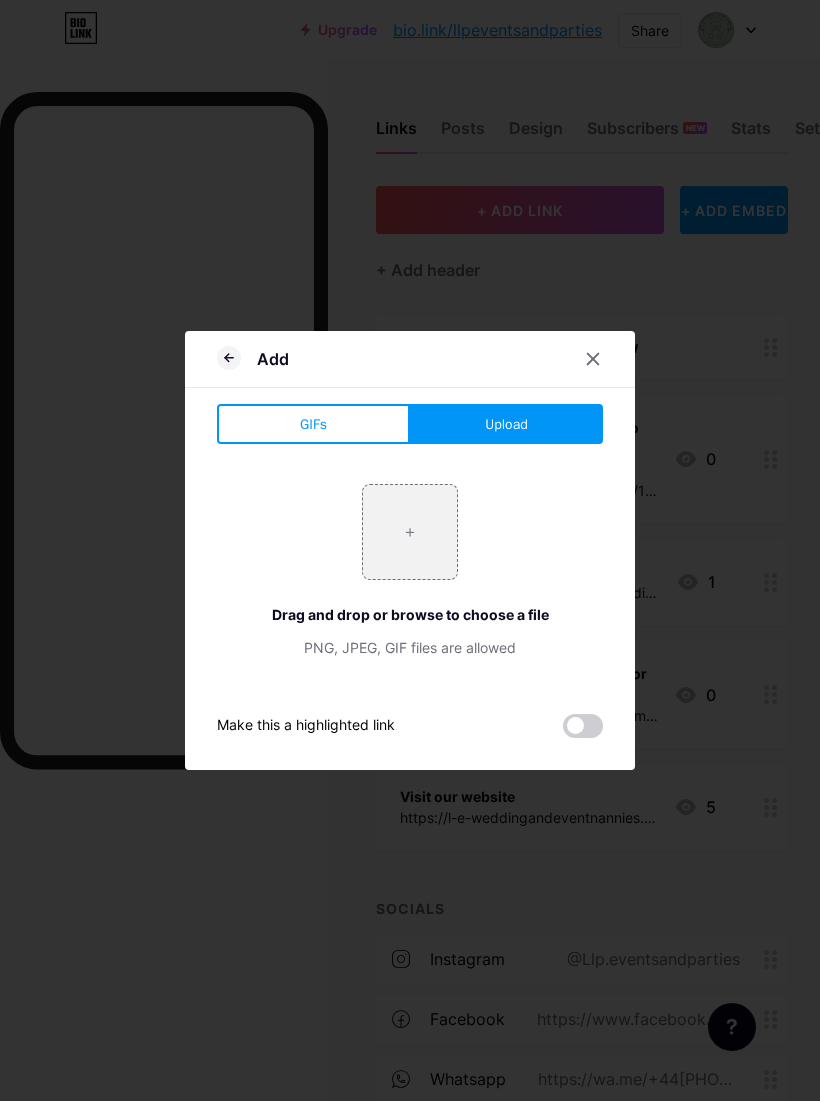 type on "C:\fakepath\Your paragraph text - 1.png" 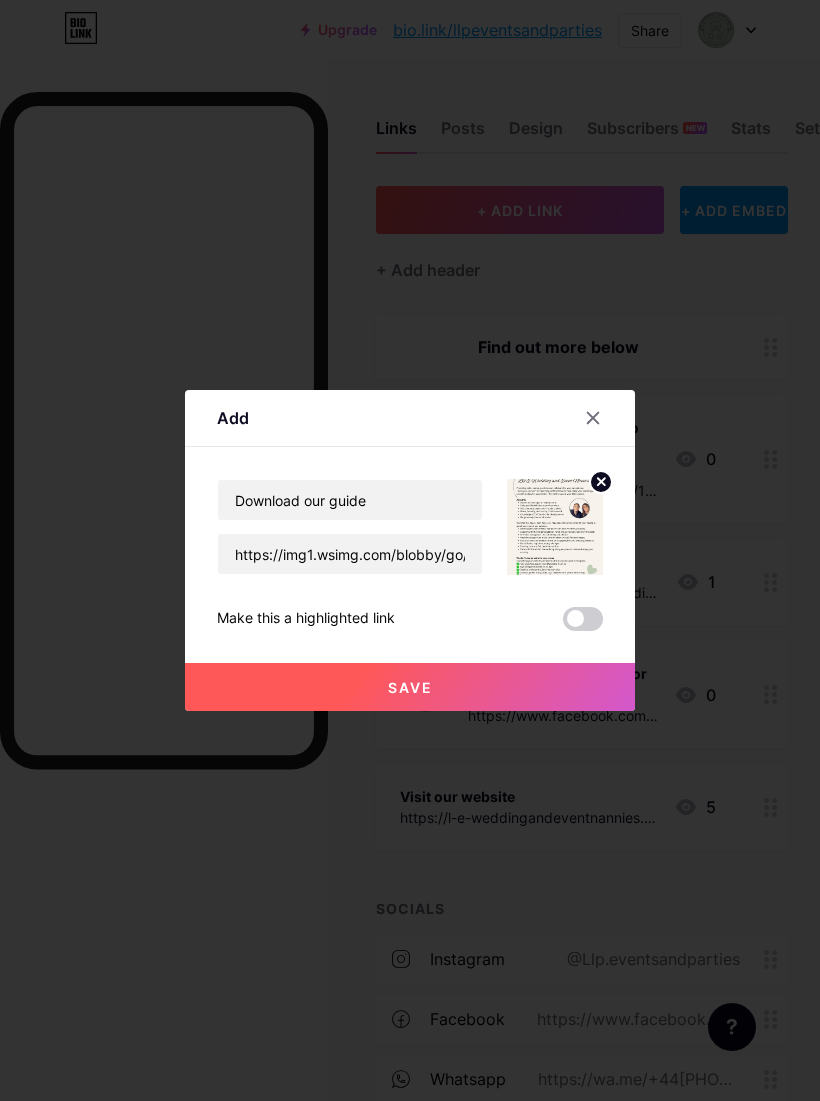 click at bounding box center [583, 619] 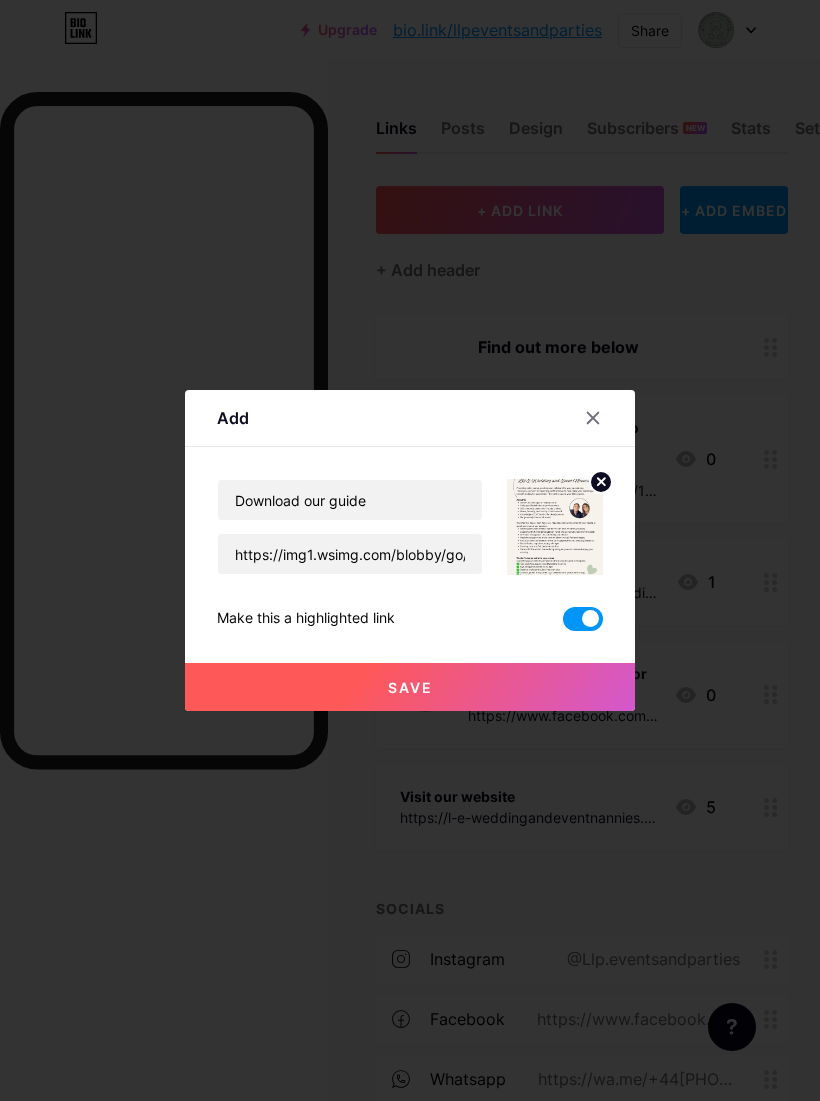 click on "Save" at bounding box center [410, 687] 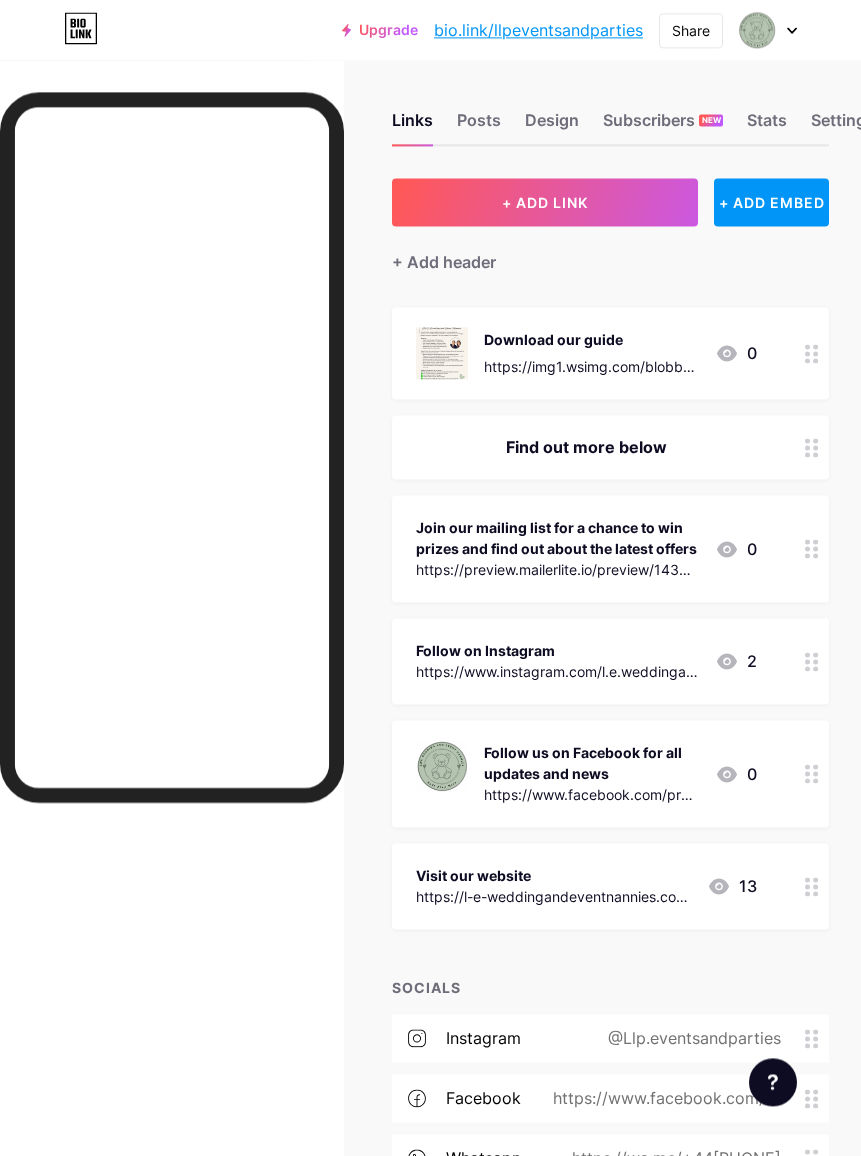 scroll, scrollTop: 0, scrollLeft: 0, axis: both 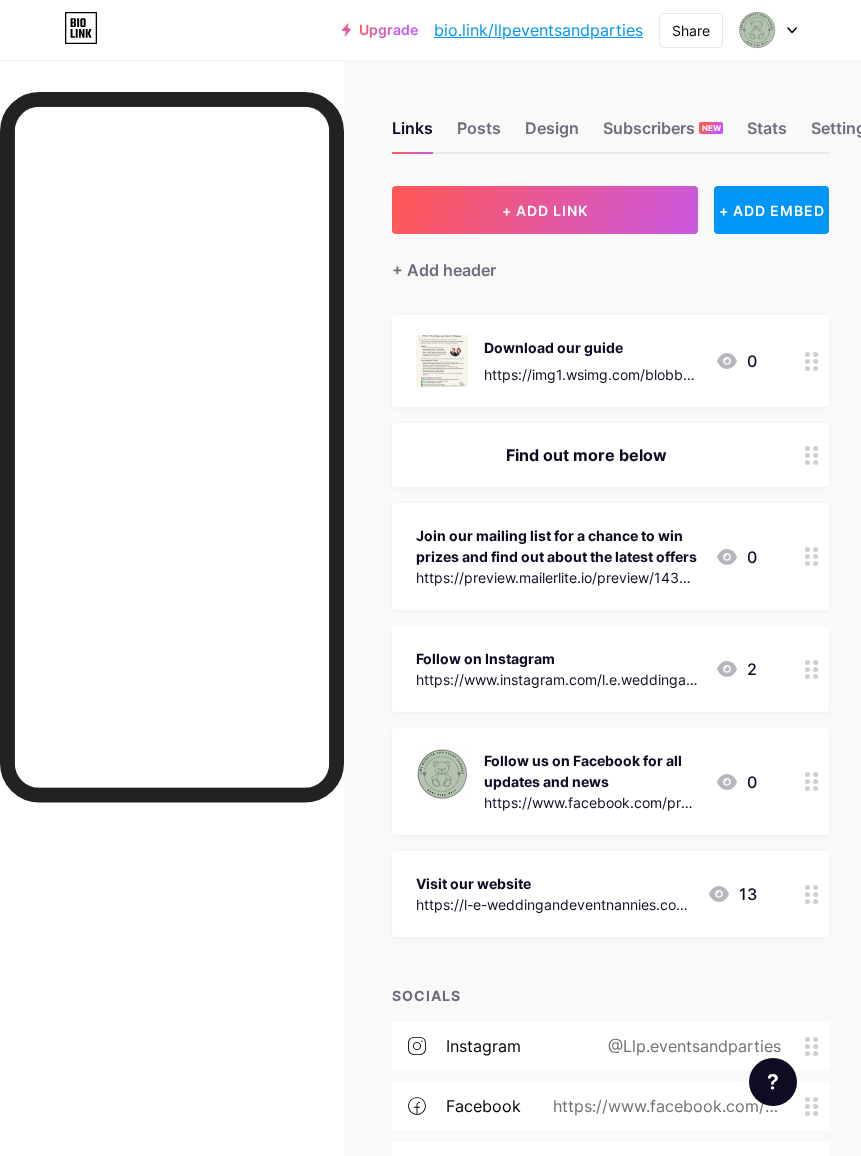 click on "Posts" at bounding box center [479, 134] 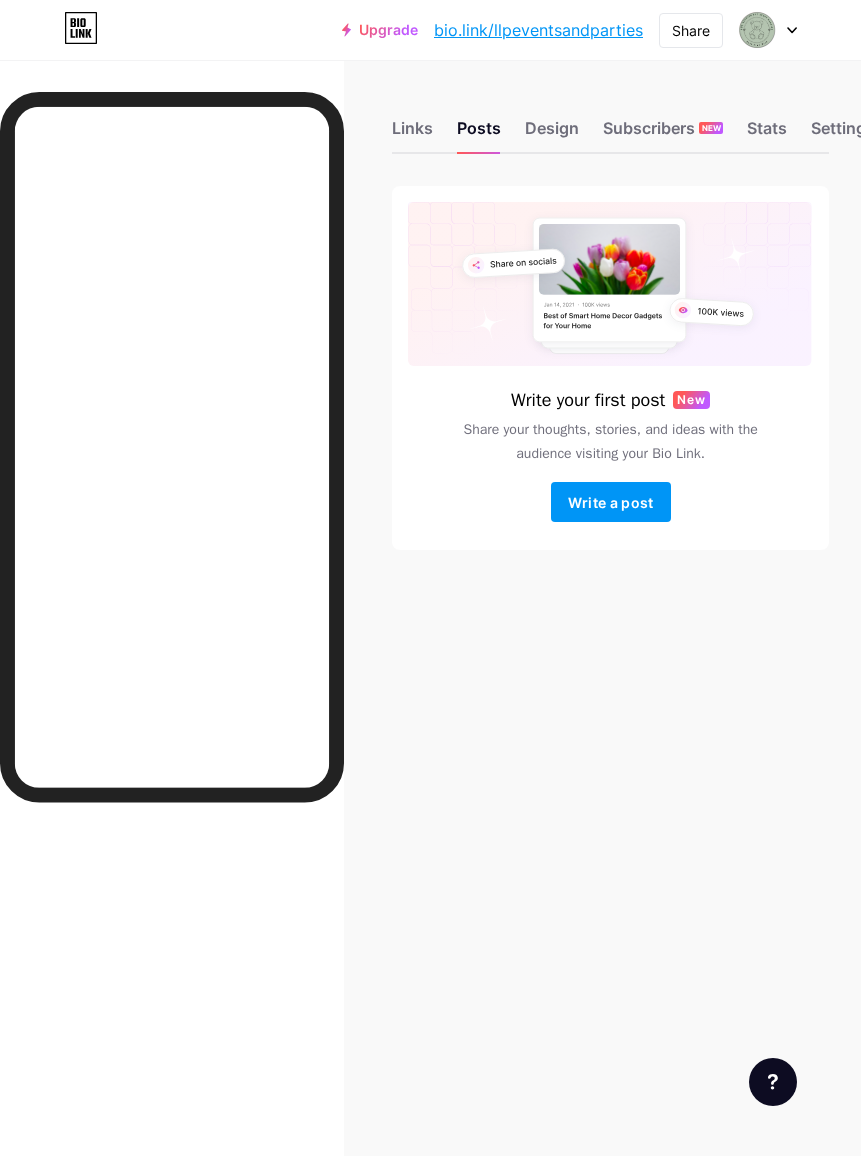click on "Write a post" at bounding box center [611, 502] 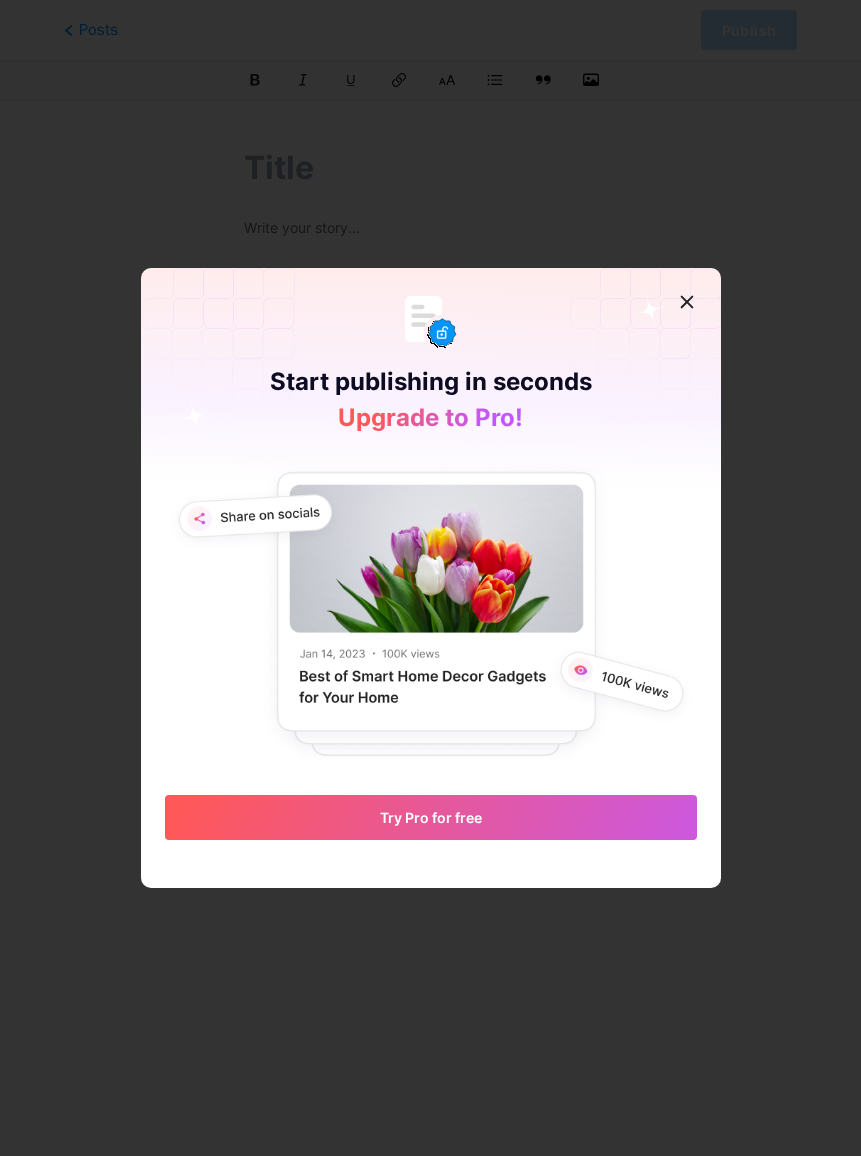 click on "Try Pro for free" at bounding box center (431, 817) 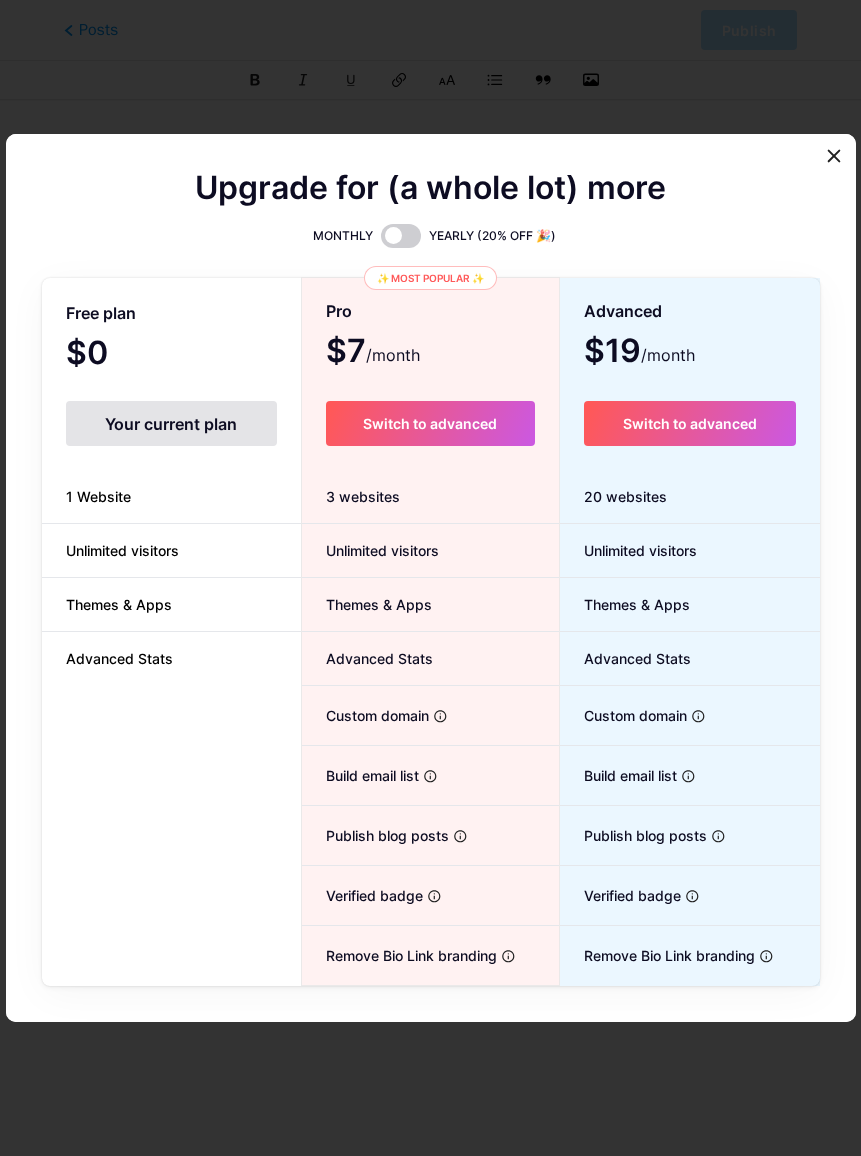 scroll, scrollTop: 120, scrollLeft: 0, axis: vertical 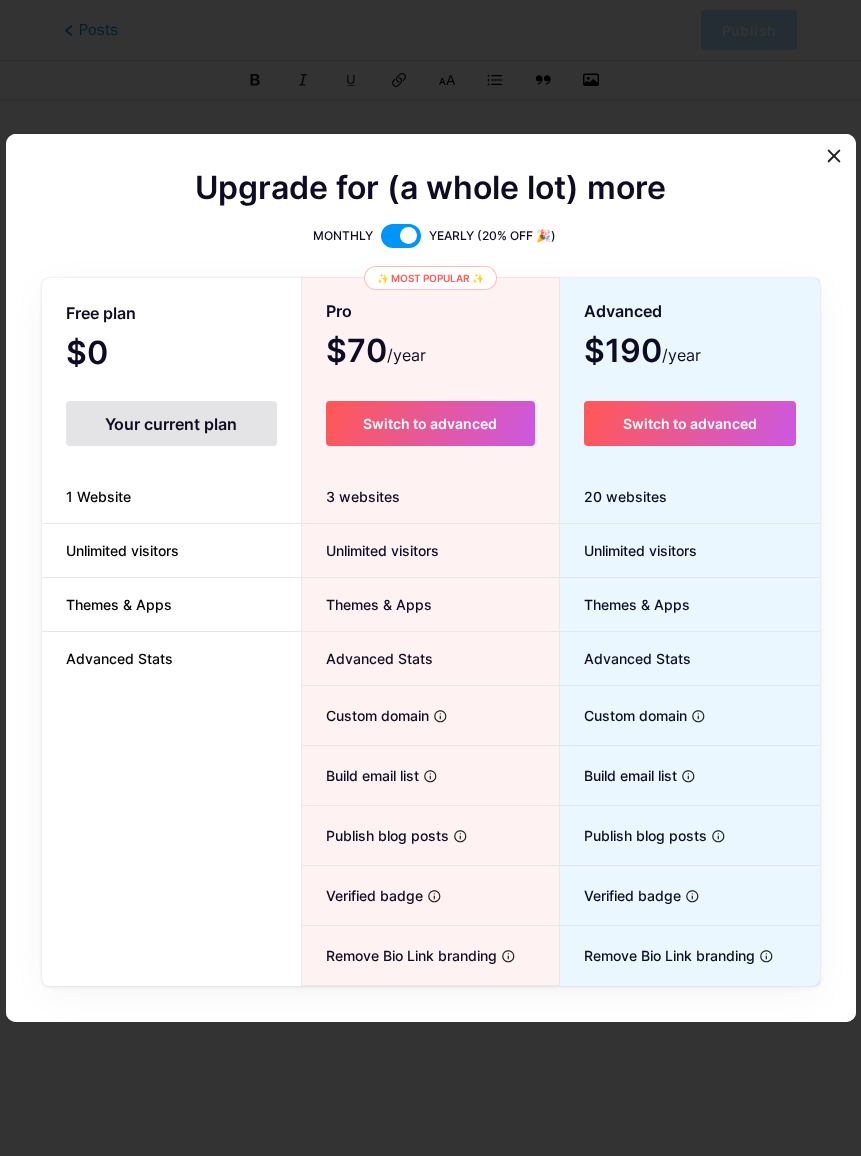 click at bounding box center [401, 236] 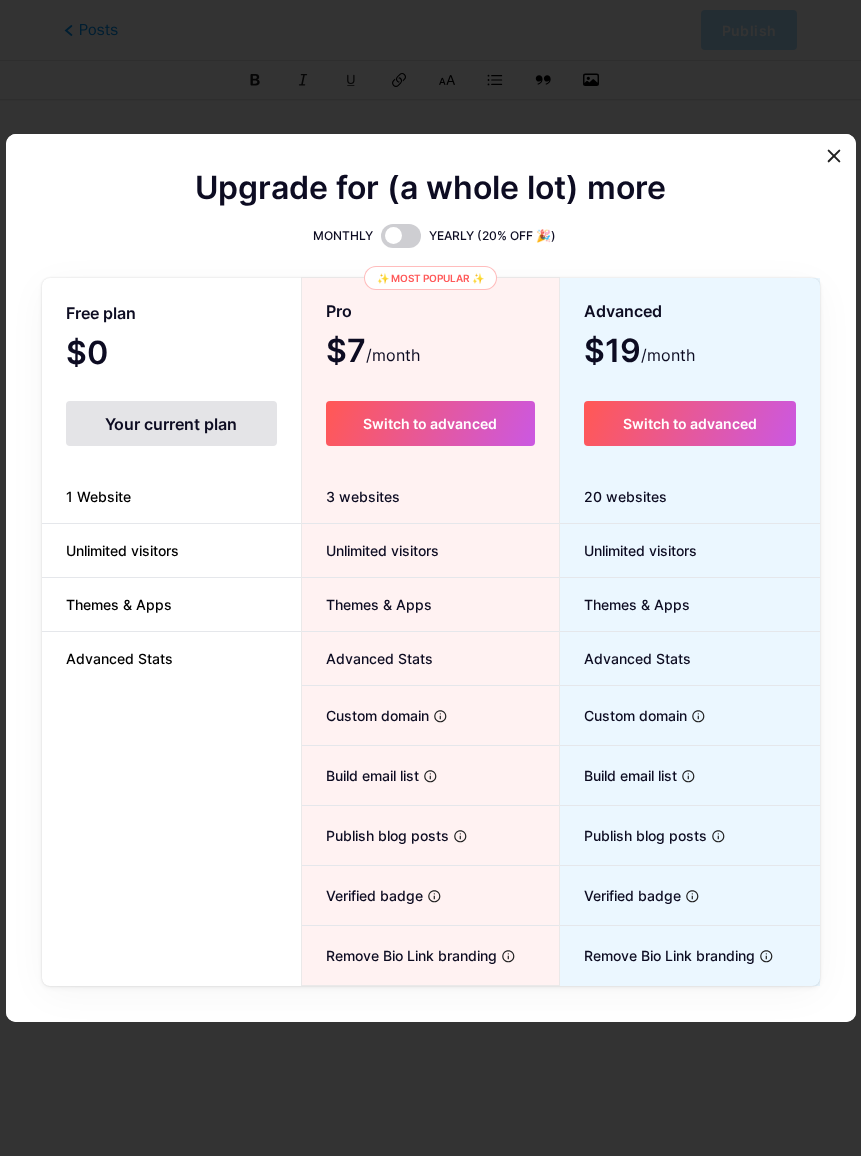 click at bounding box center (834, 156) 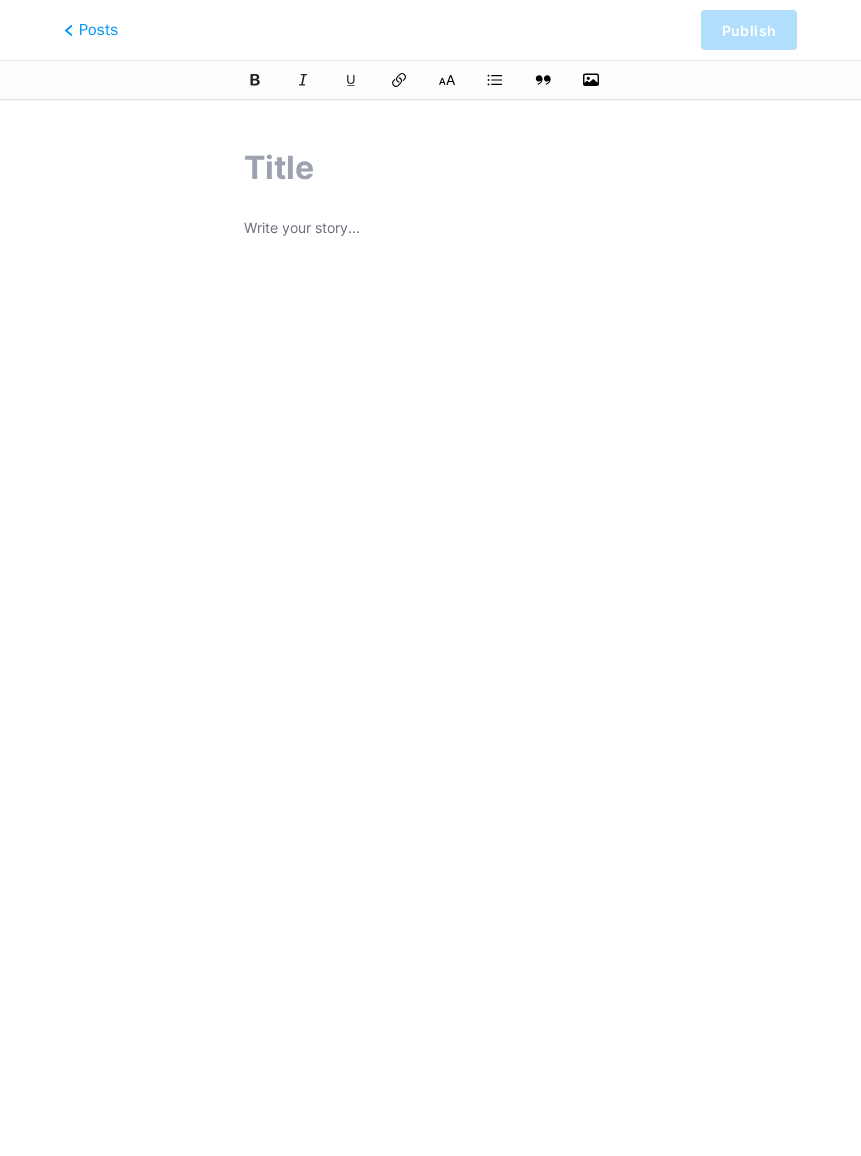 click at bounding box center (430, 230) 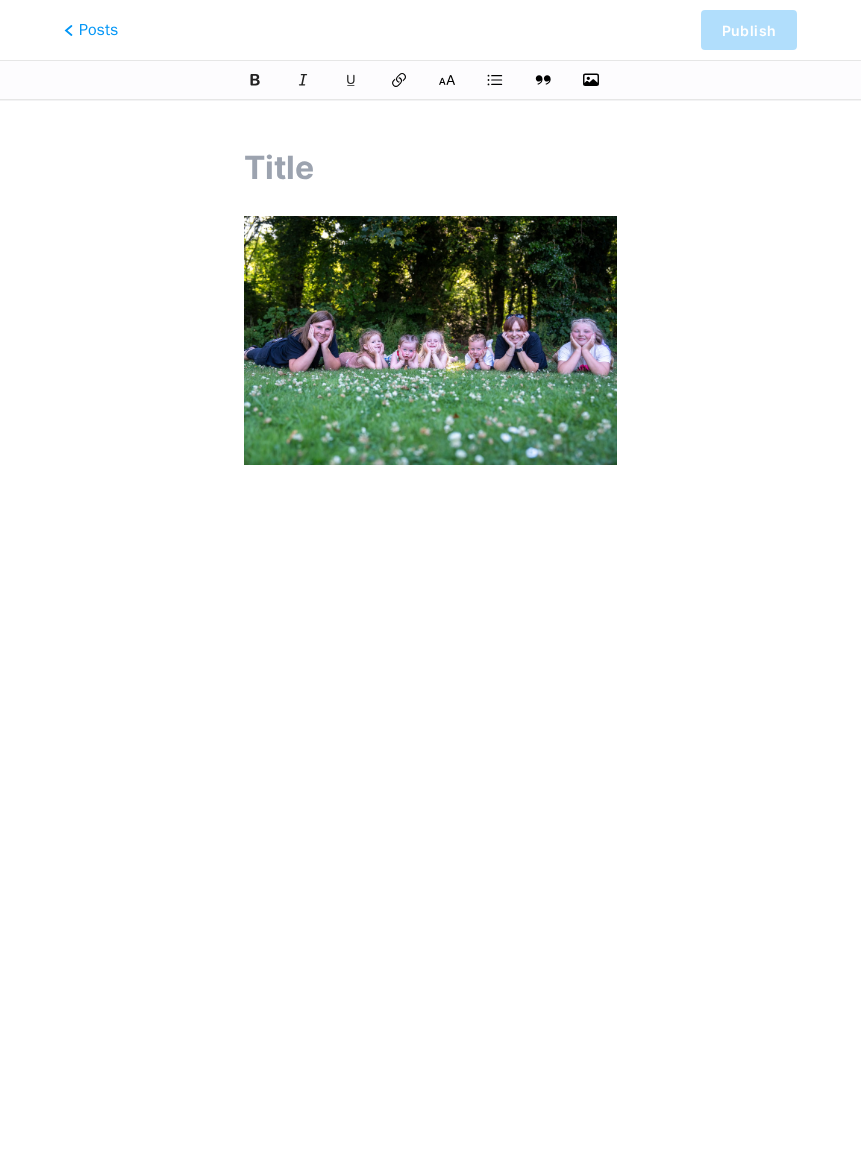 click at bounding box center [430, 168] 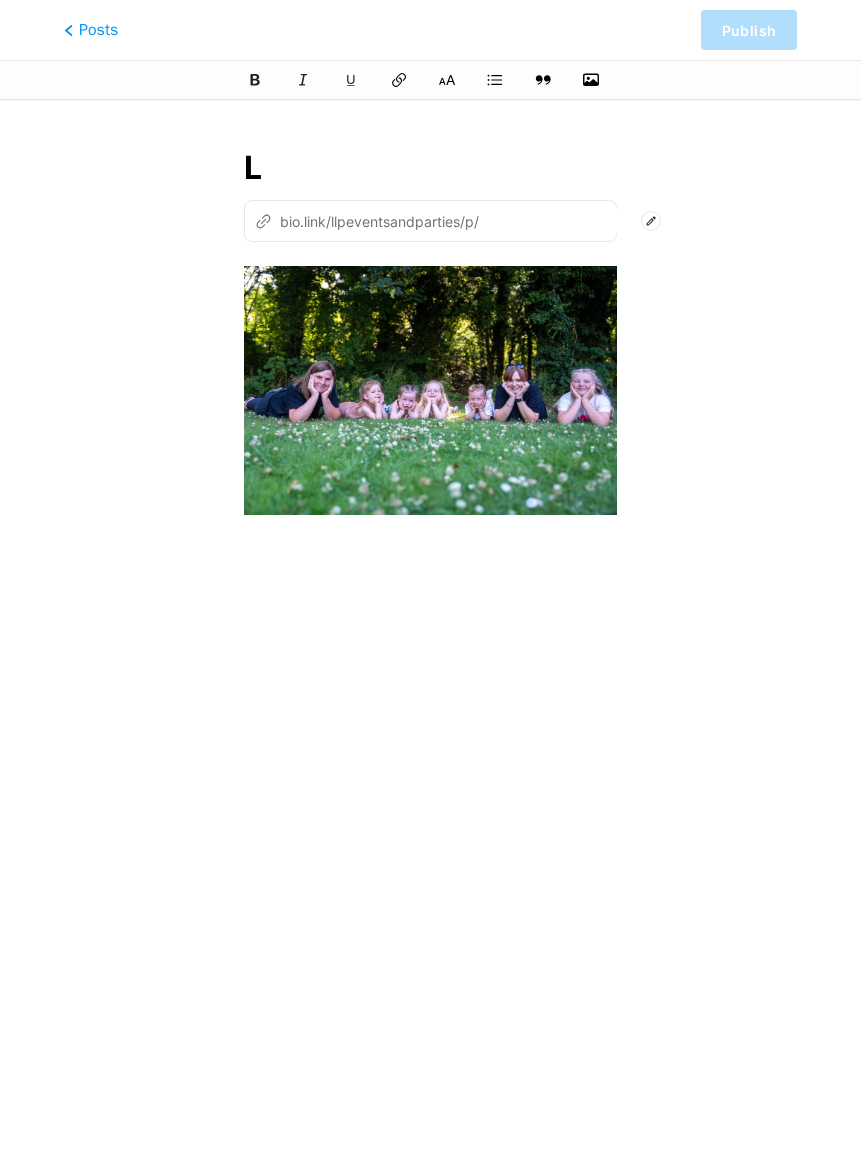 type on "l" 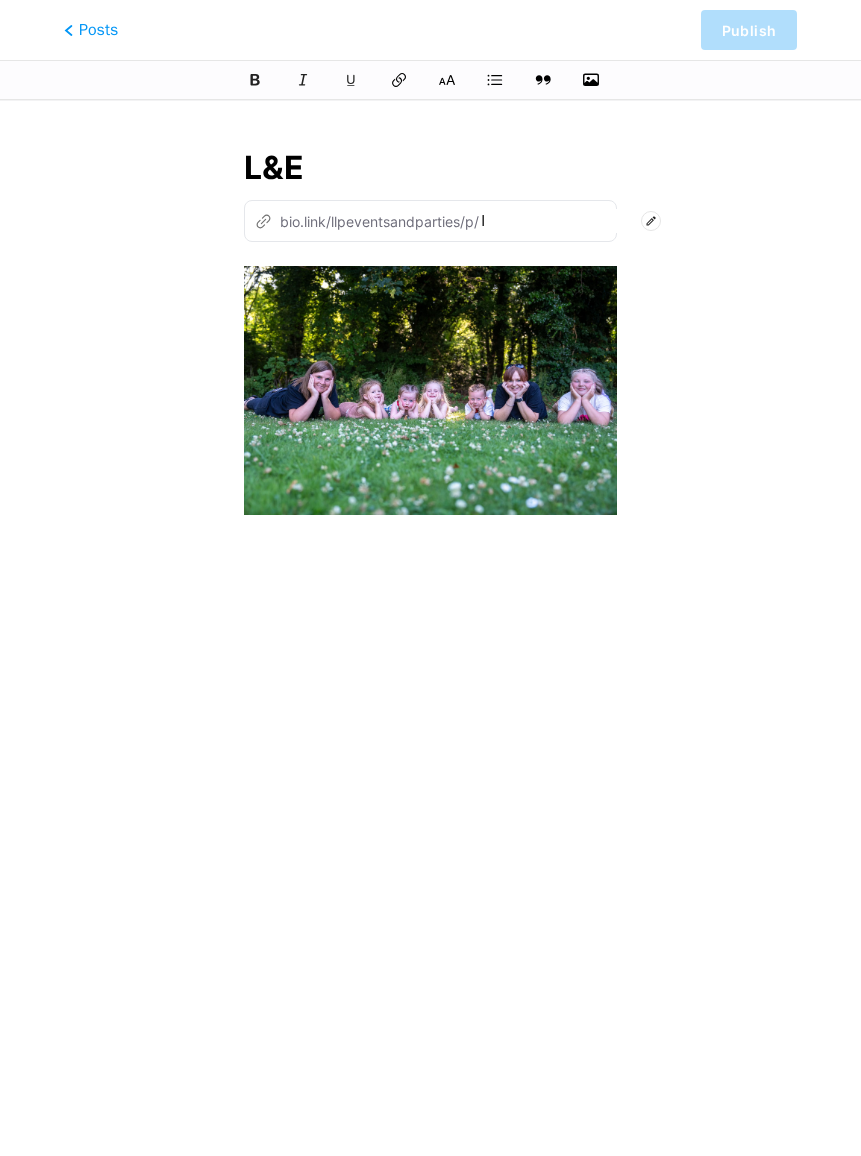 type on "L&E" 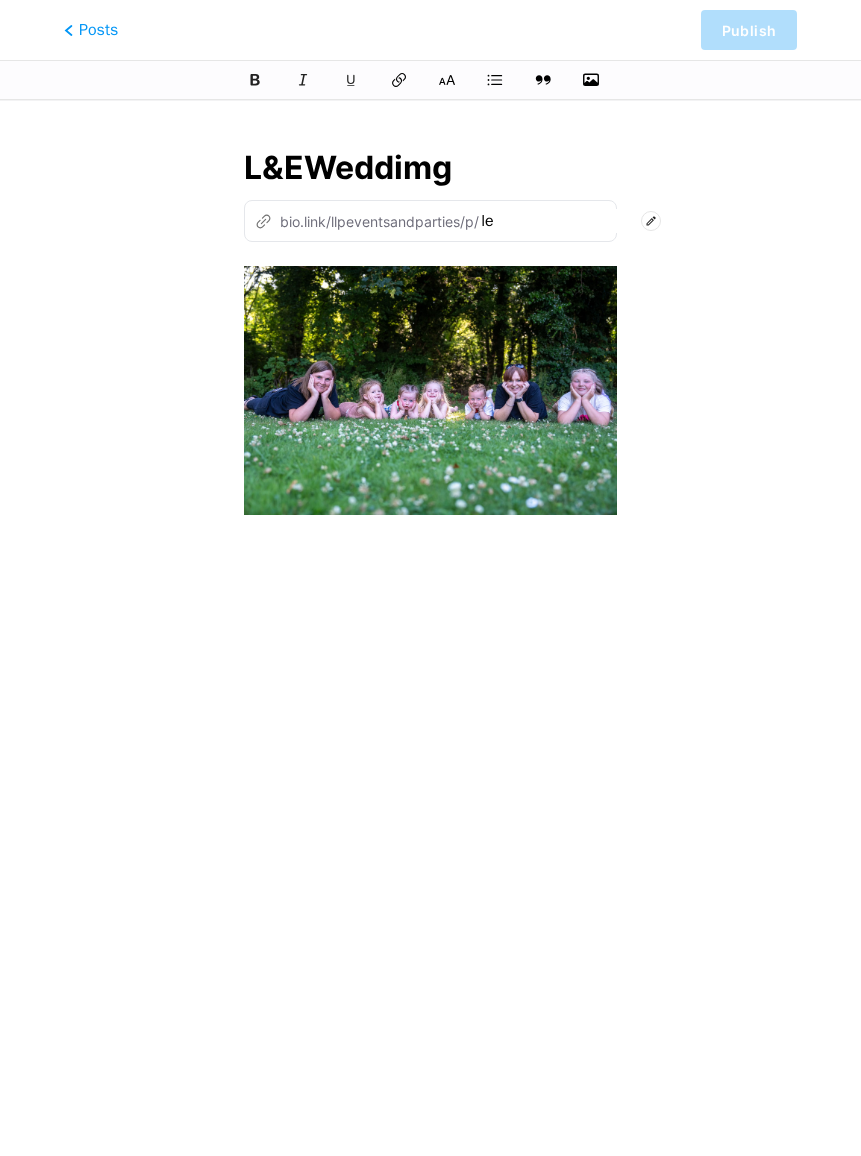 type on "L&EWeddimg" 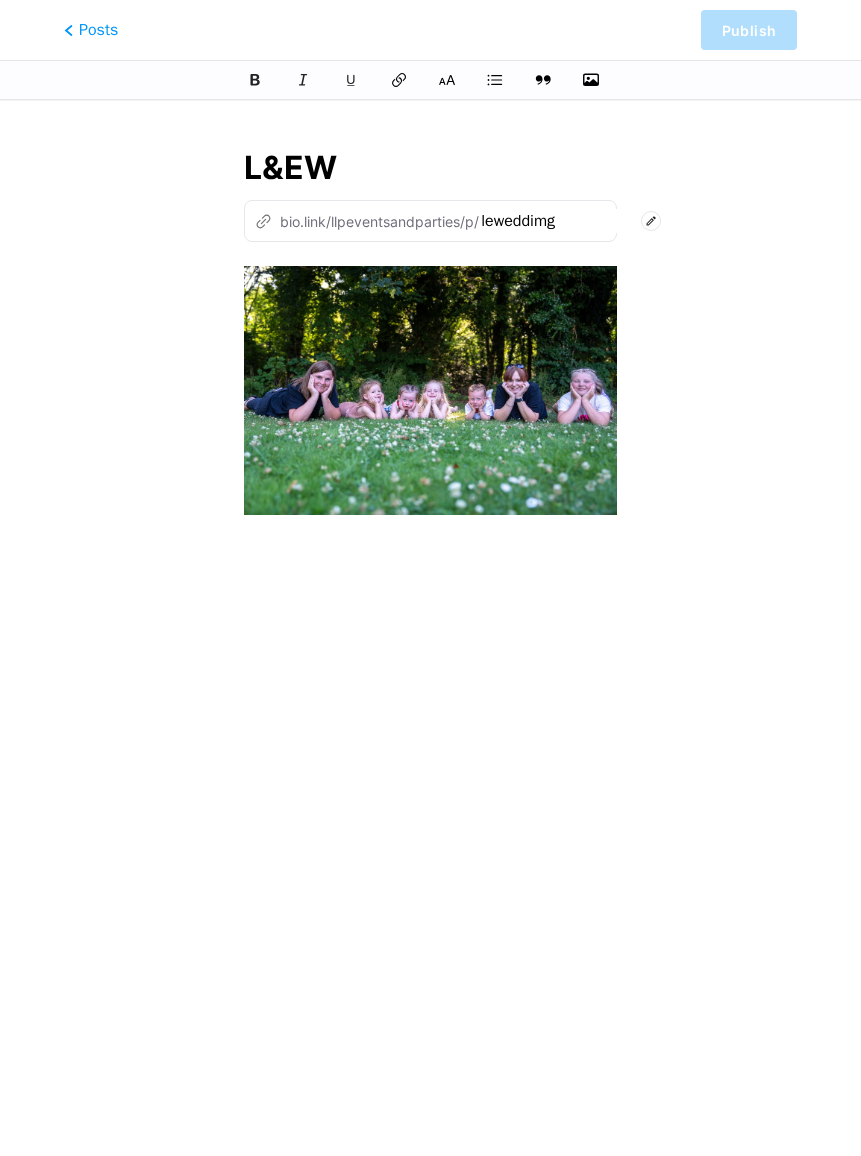 type on "L&E" 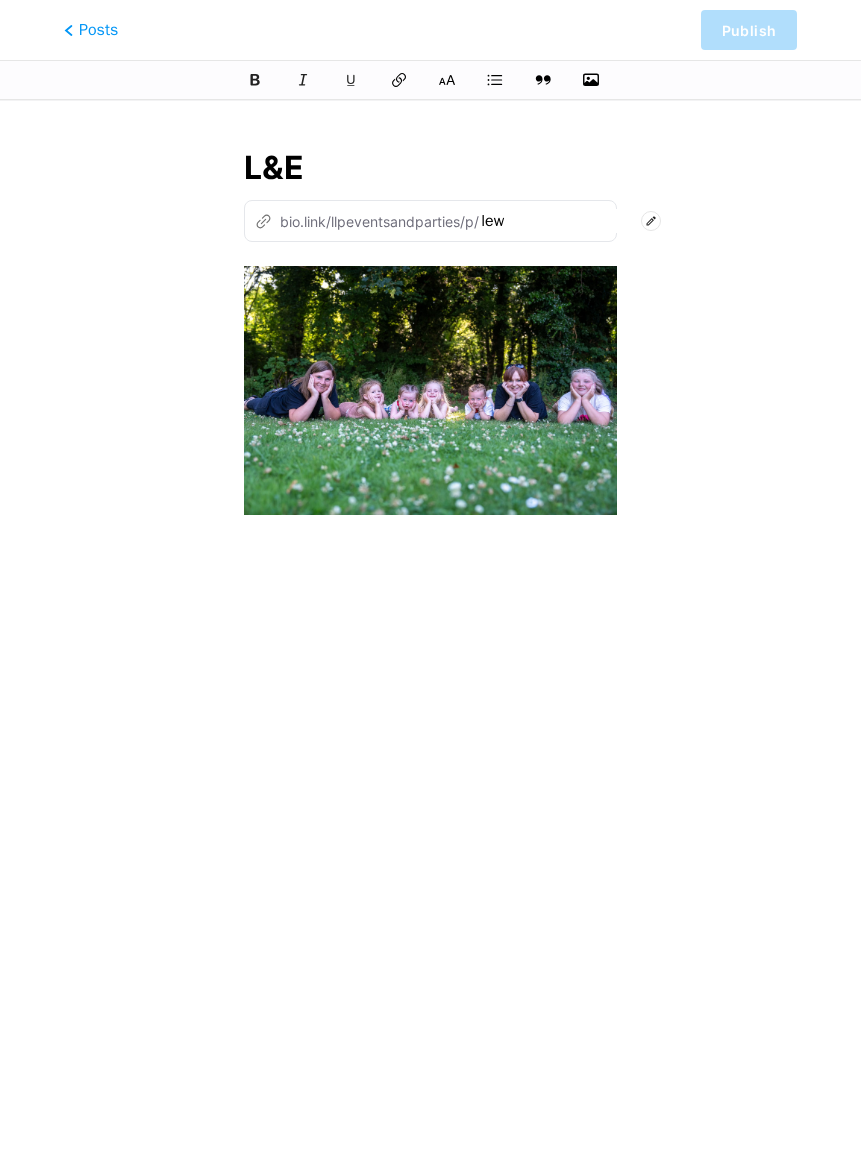 type on "le" 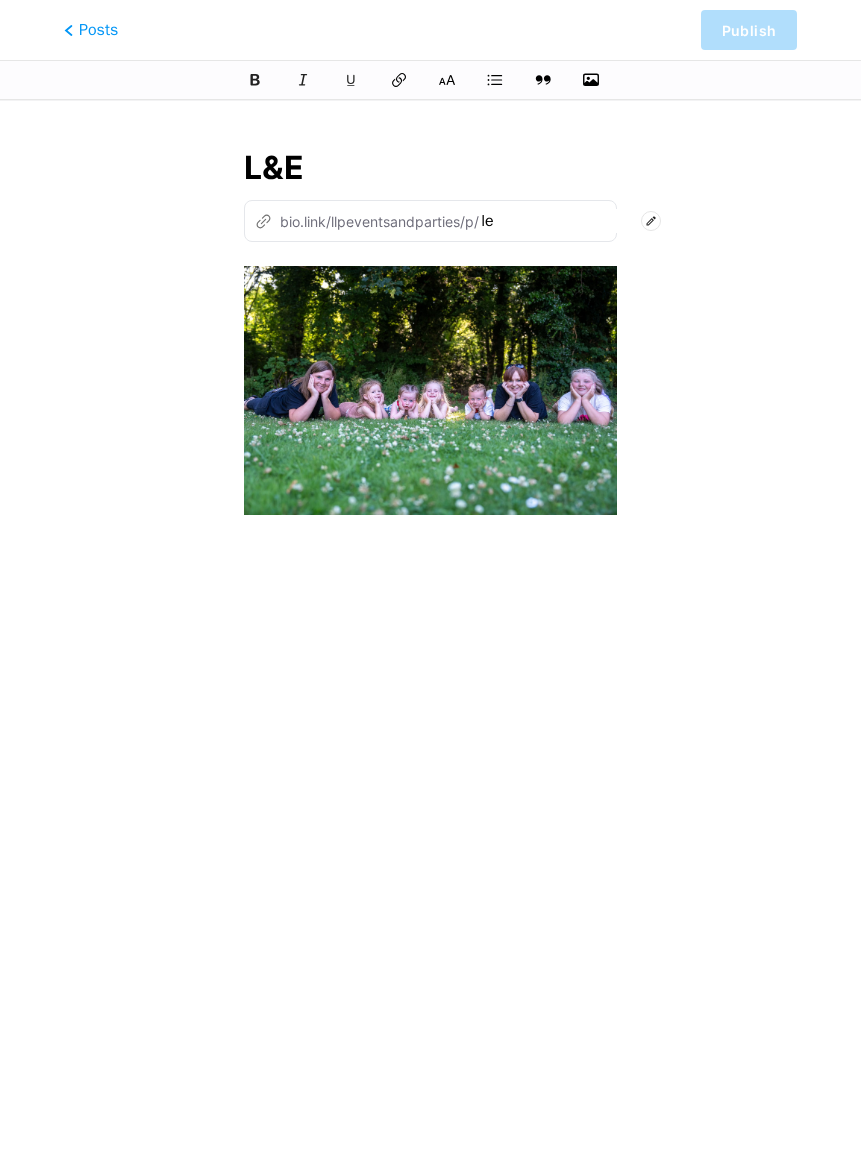 type on "L&Ew" 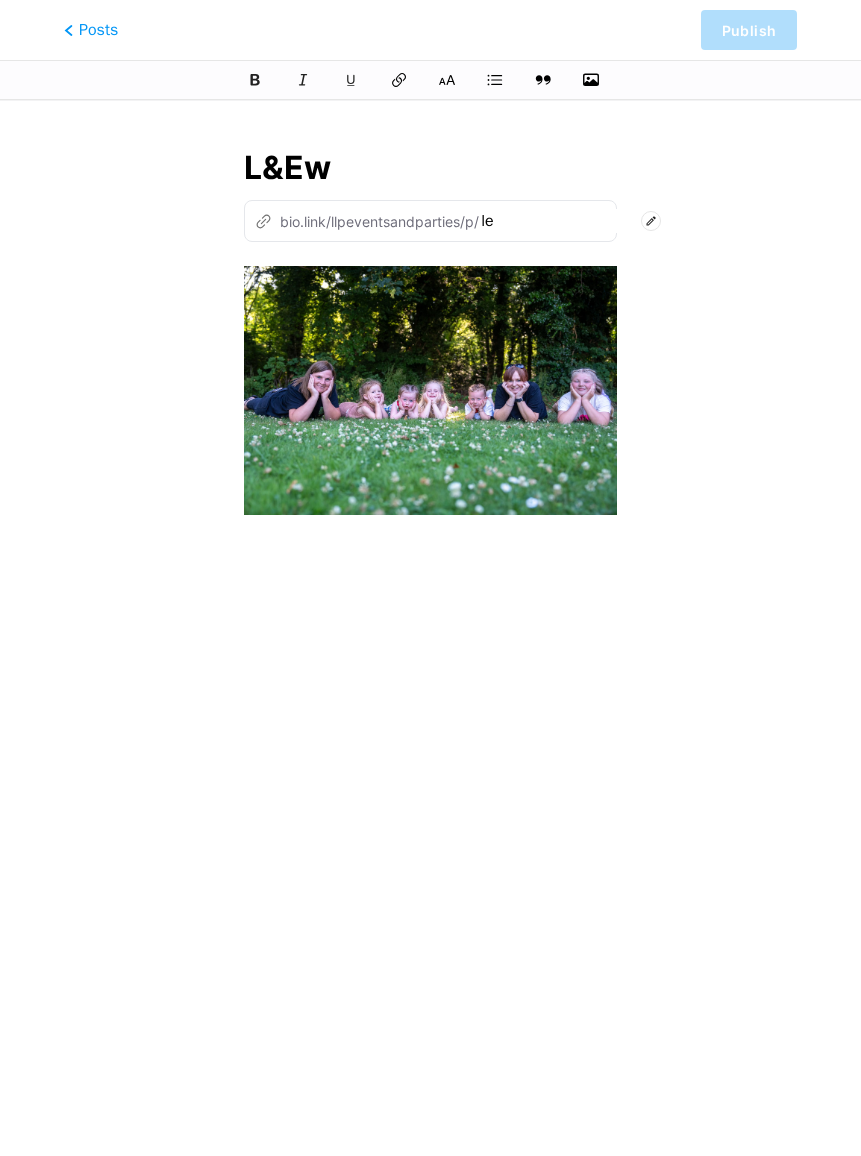 type on "lew" 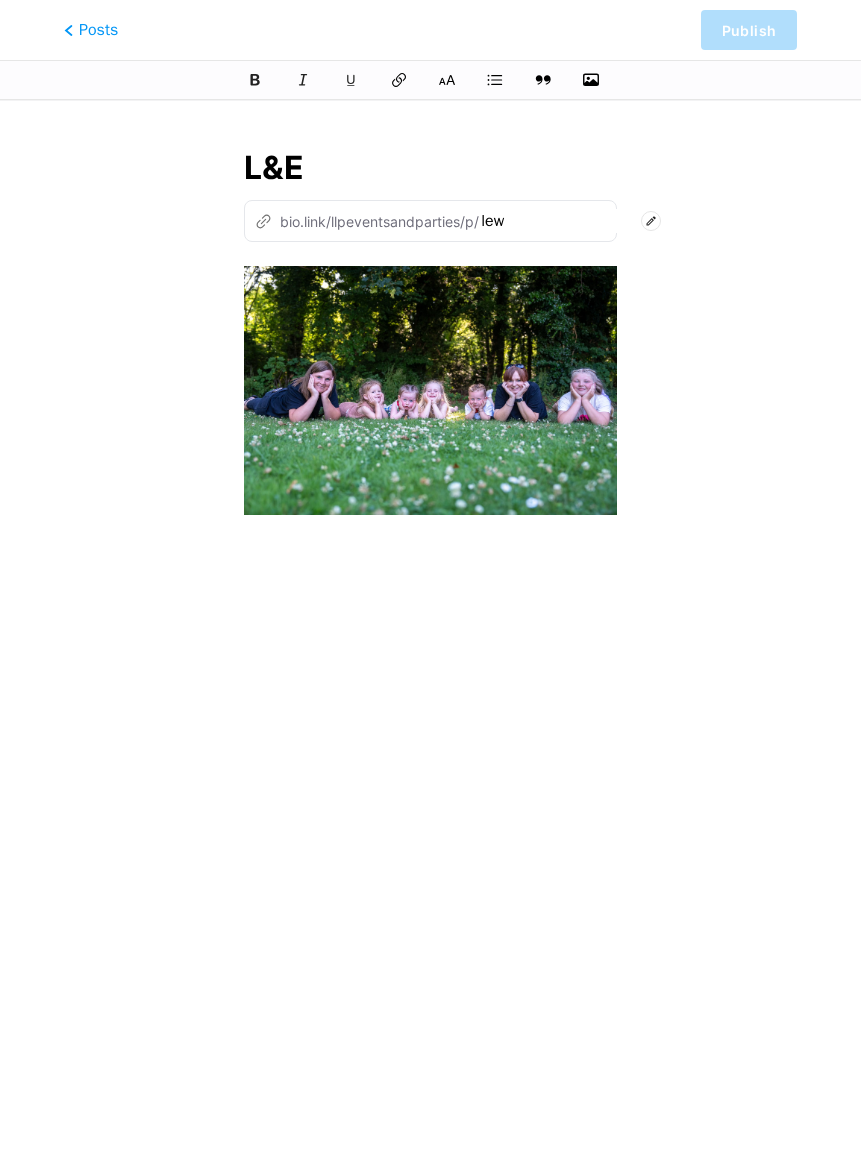 type on "L&E" 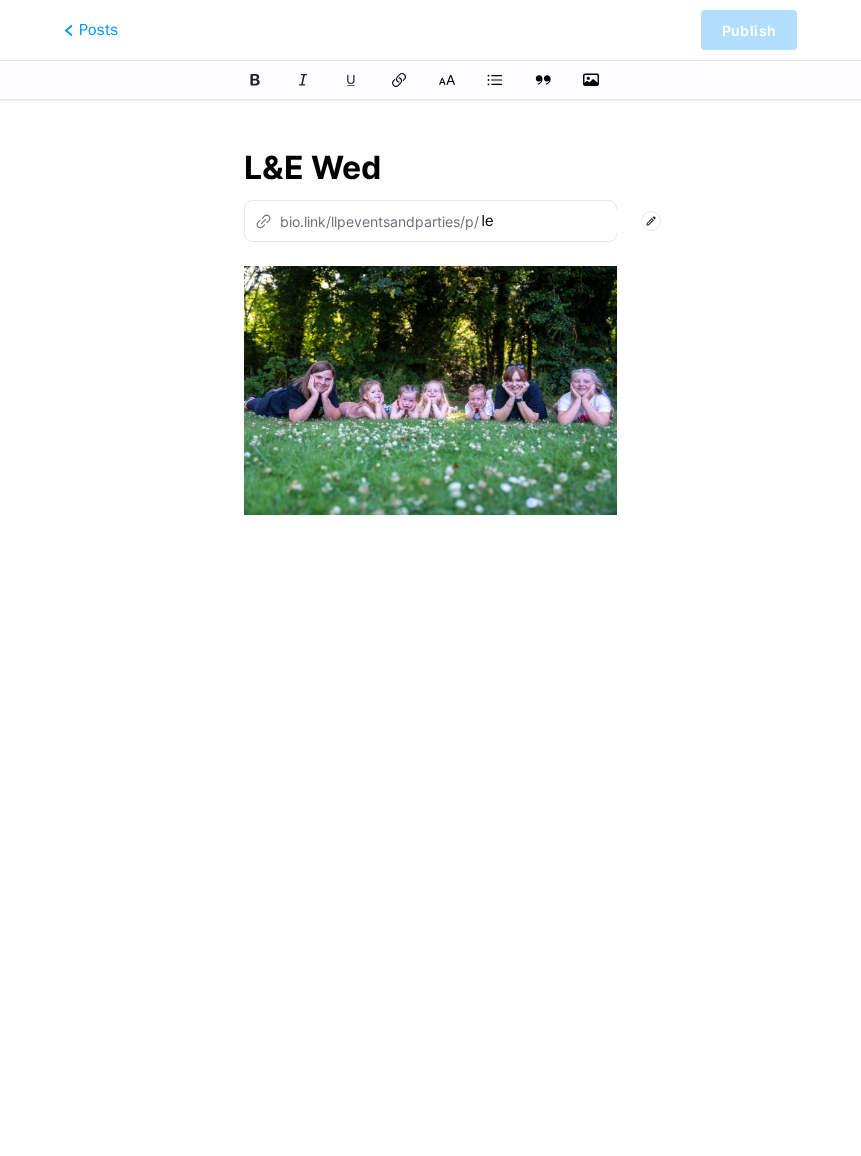 type on "L&E Wedd" 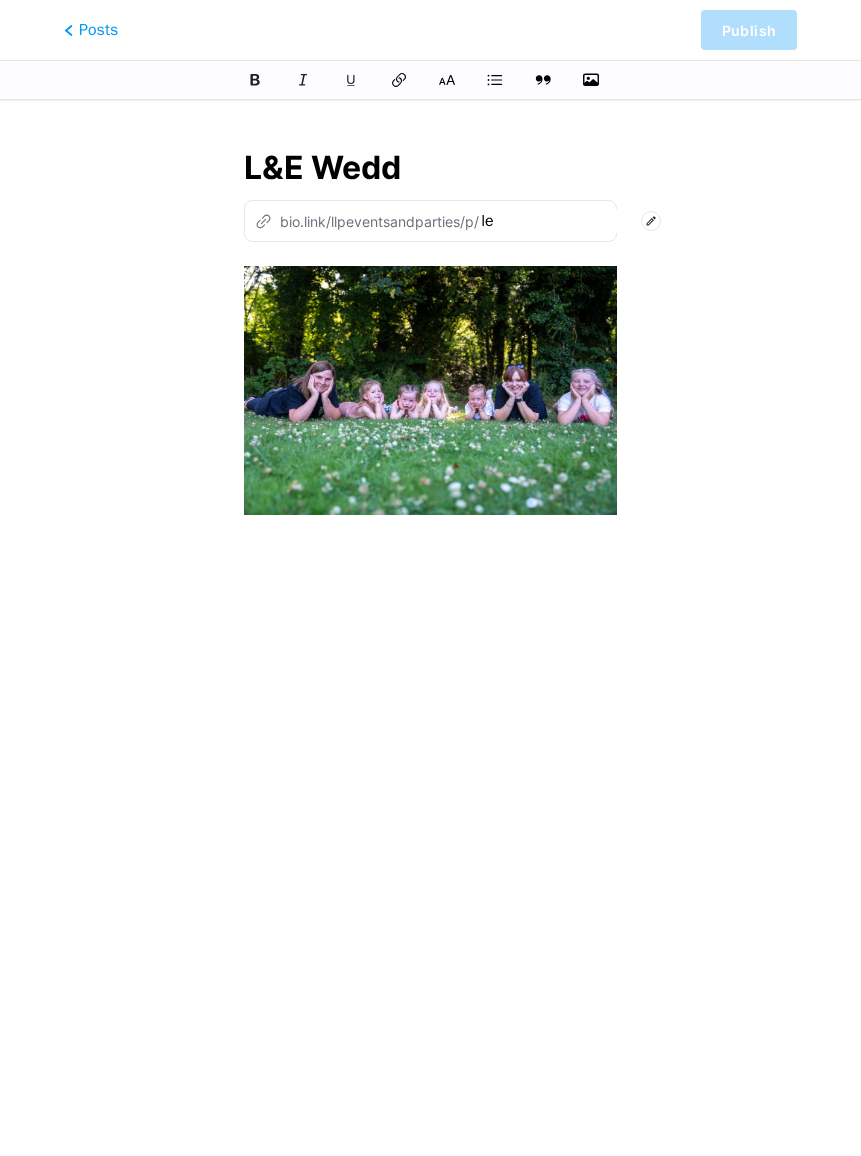 type on "le-wedd" 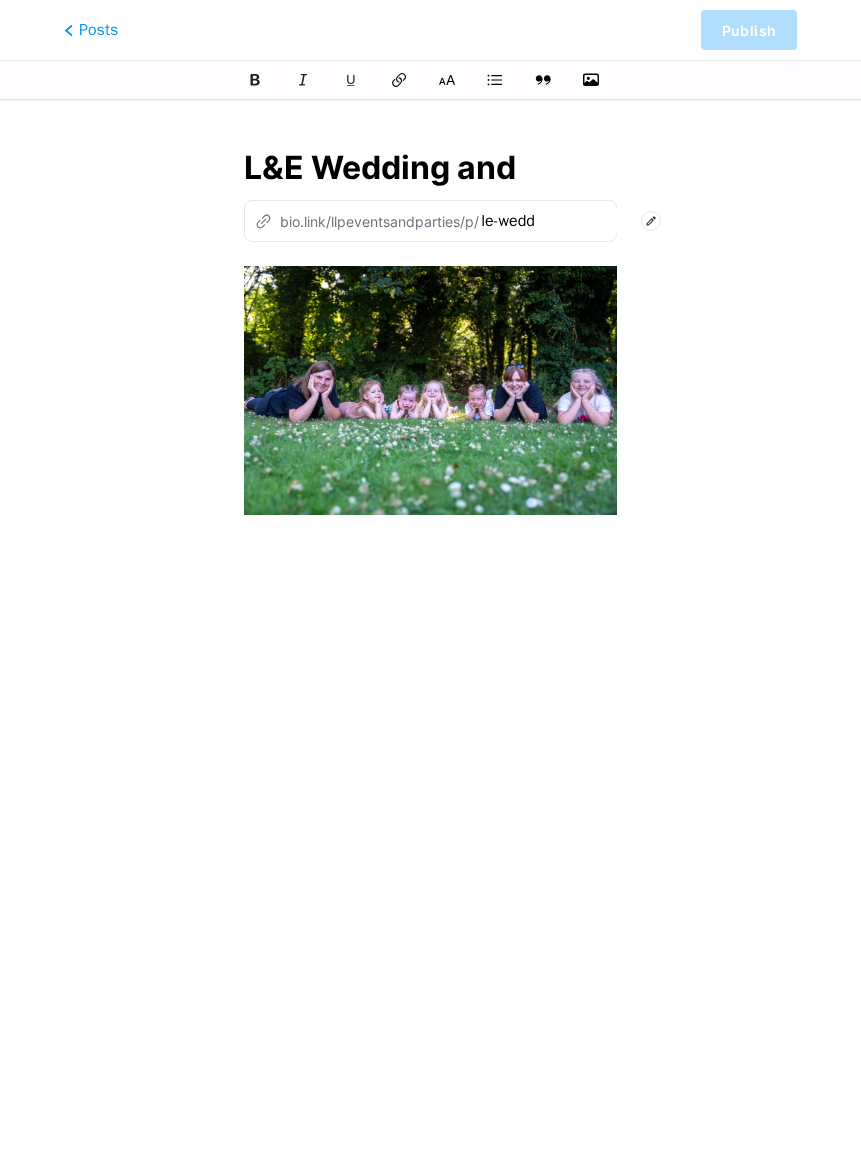 type on "L&E Wedding and" 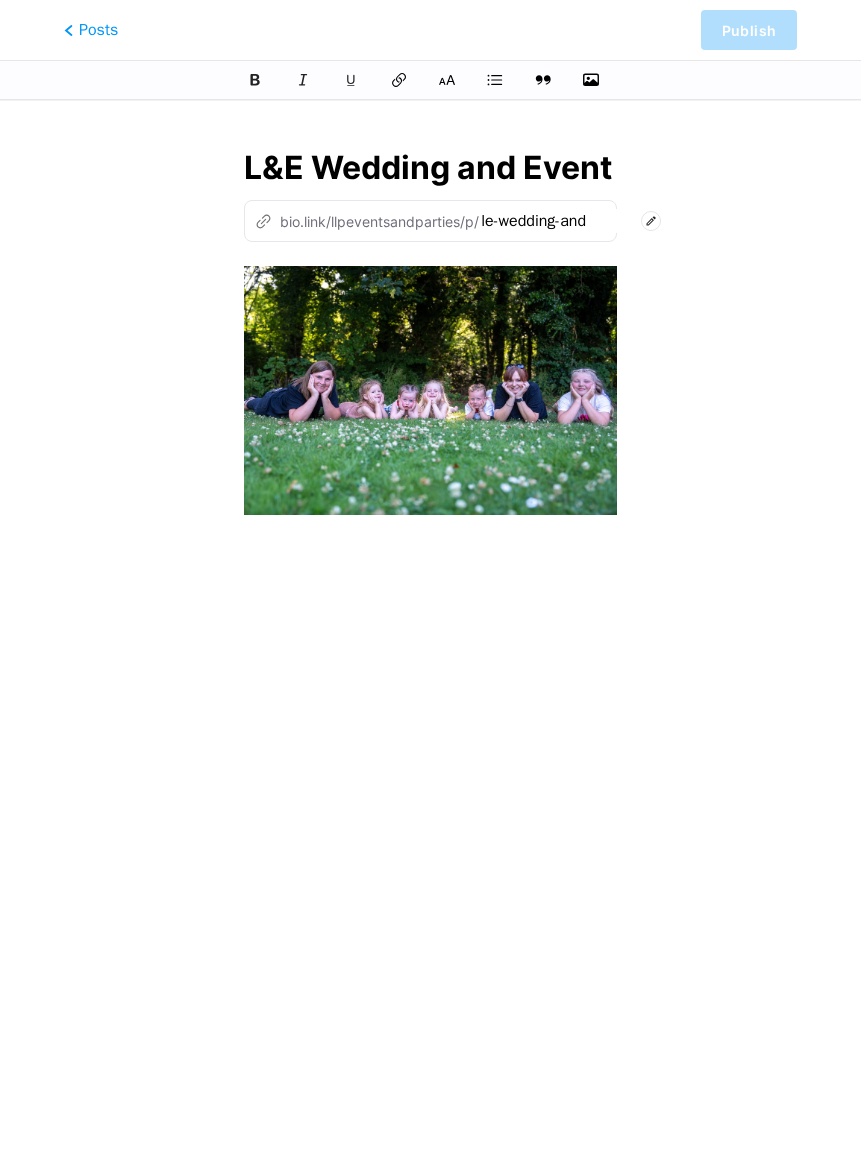 type on "L&E Wedding and Event" 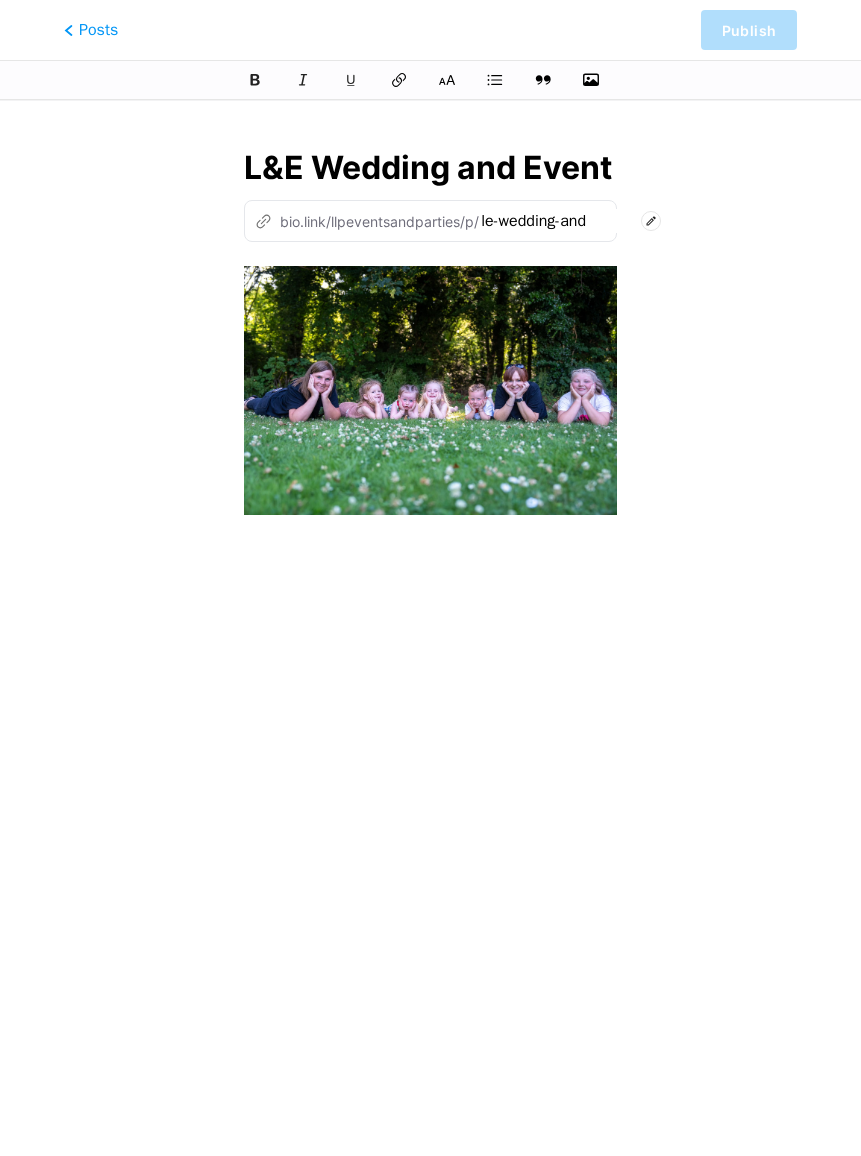 type on "le-wedding-and-event" 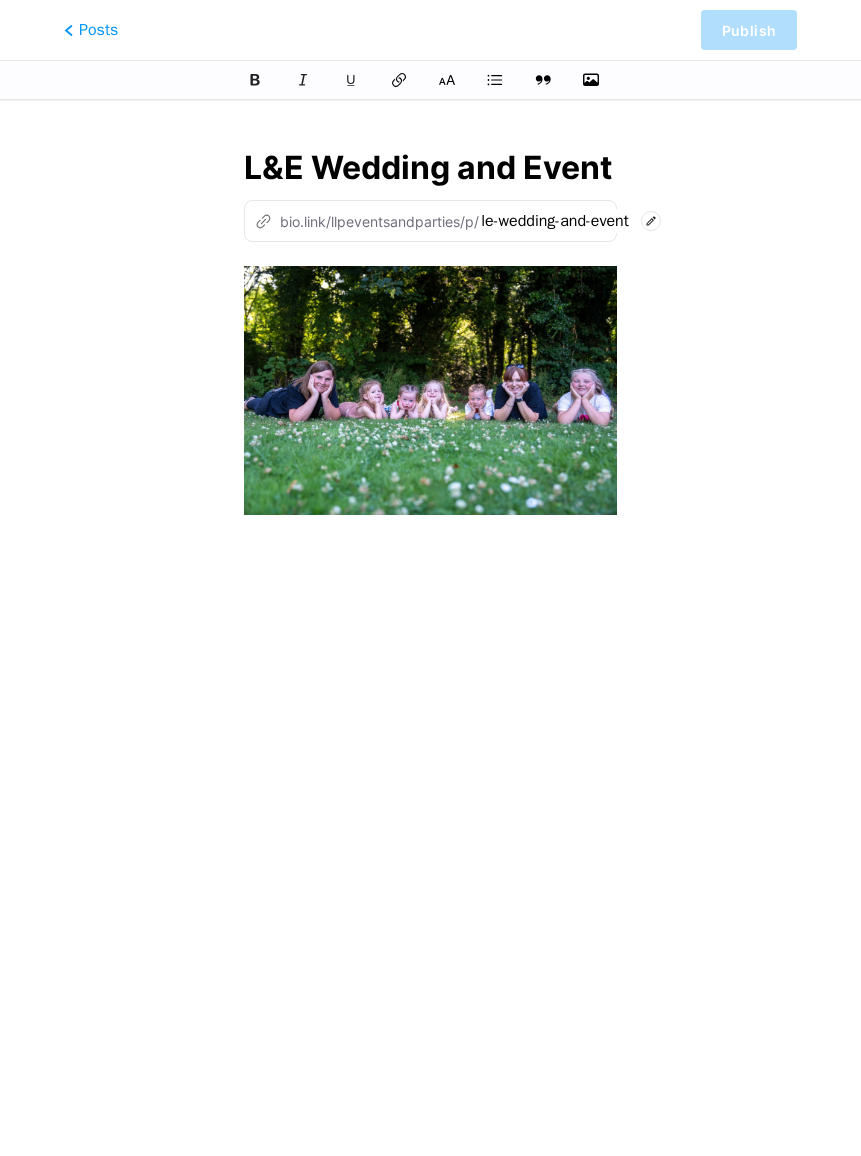type on "L&E Wedding and Event Nannie" 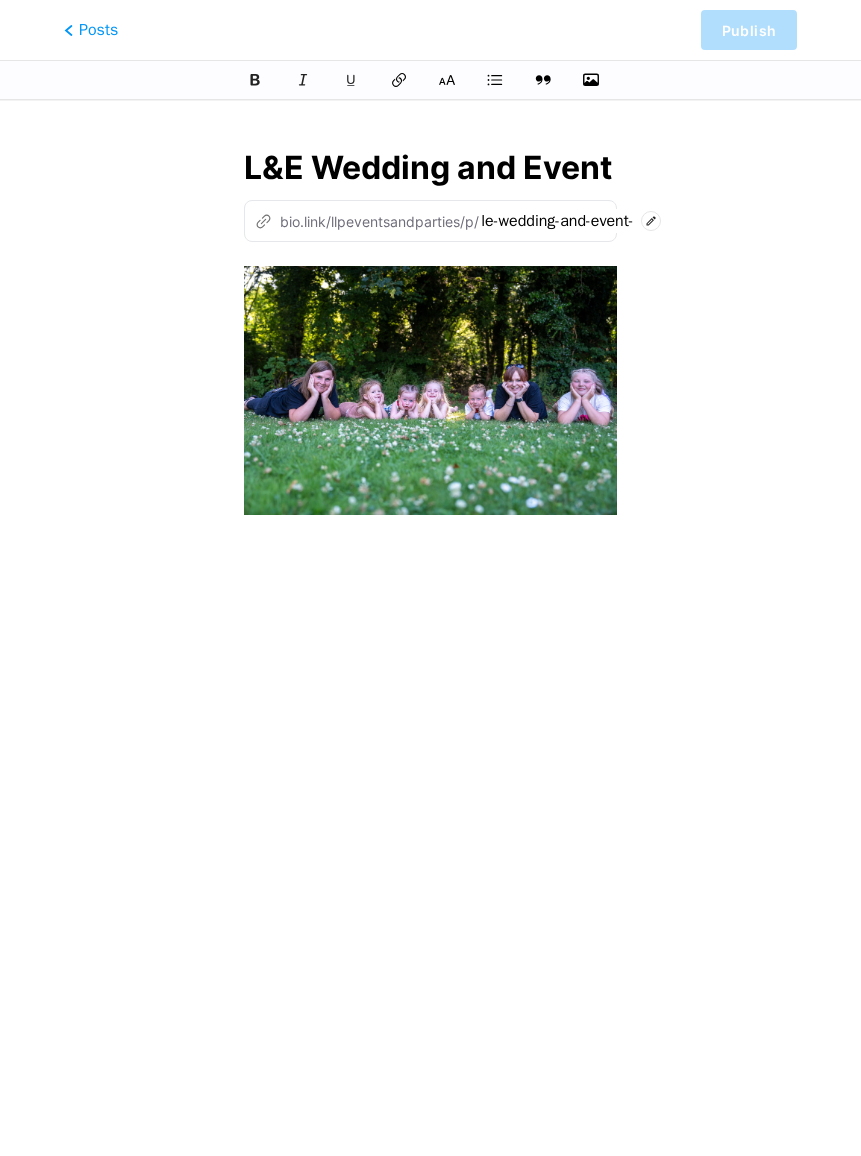 type on "L&E Wedding and Event Nannies" 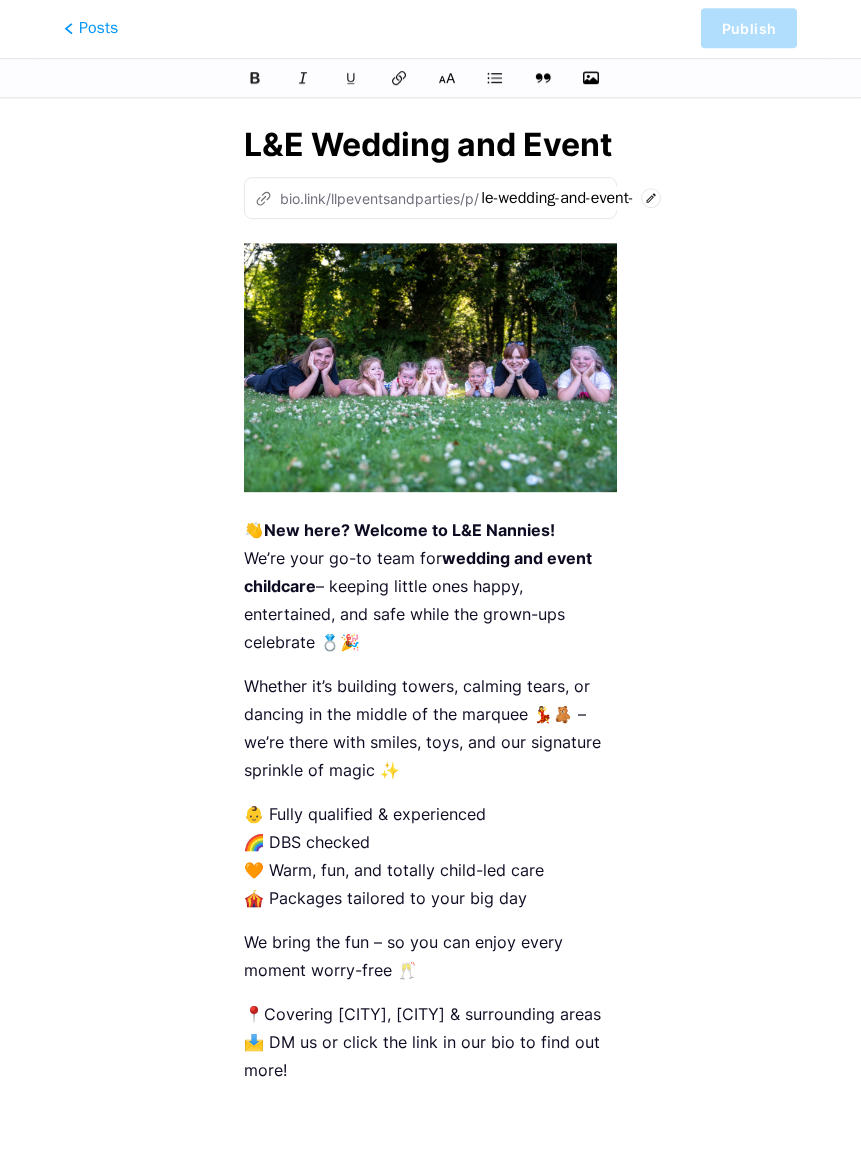 scroll, scrollTop: 21, scrollLeft: 0, axis: vertical 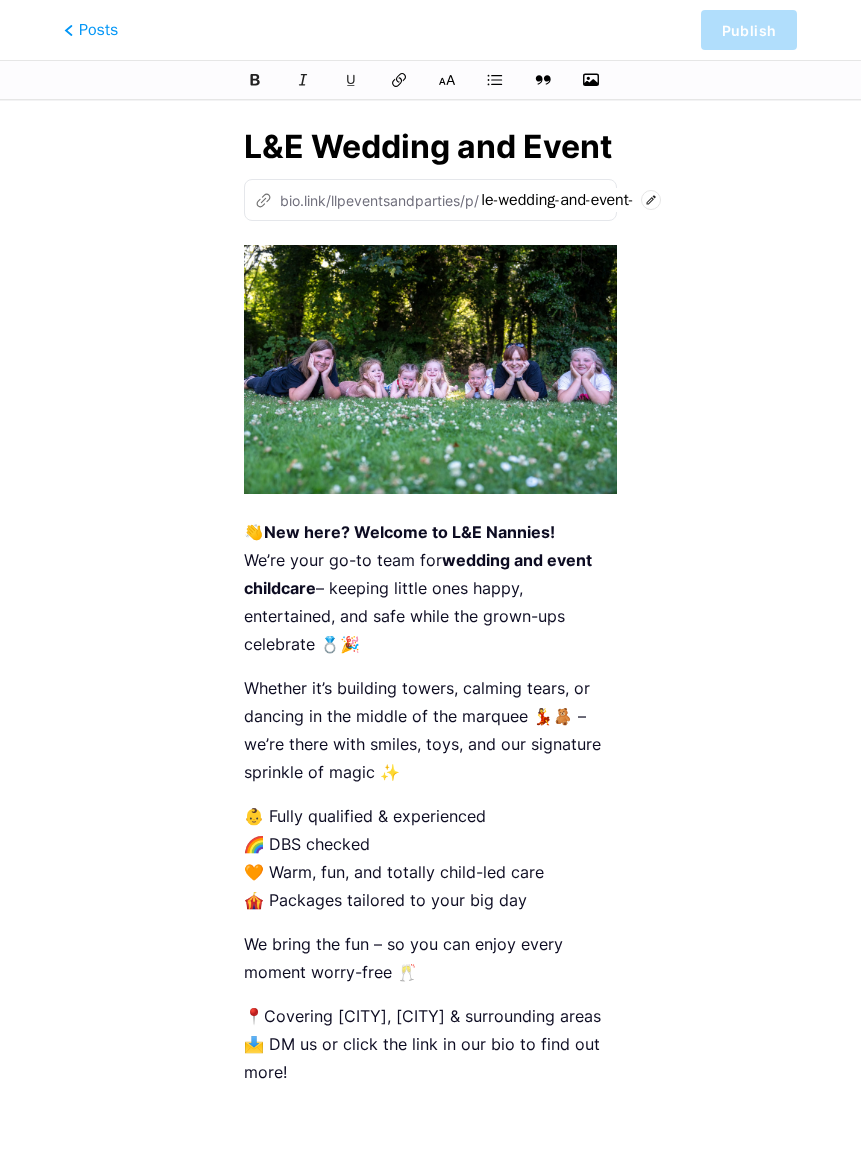 click on "📍Covering [CITY], [CITY] & surrounding areas 📩 DM us or click the link in our bio to find out more!" at bounding box center (430, 1044) 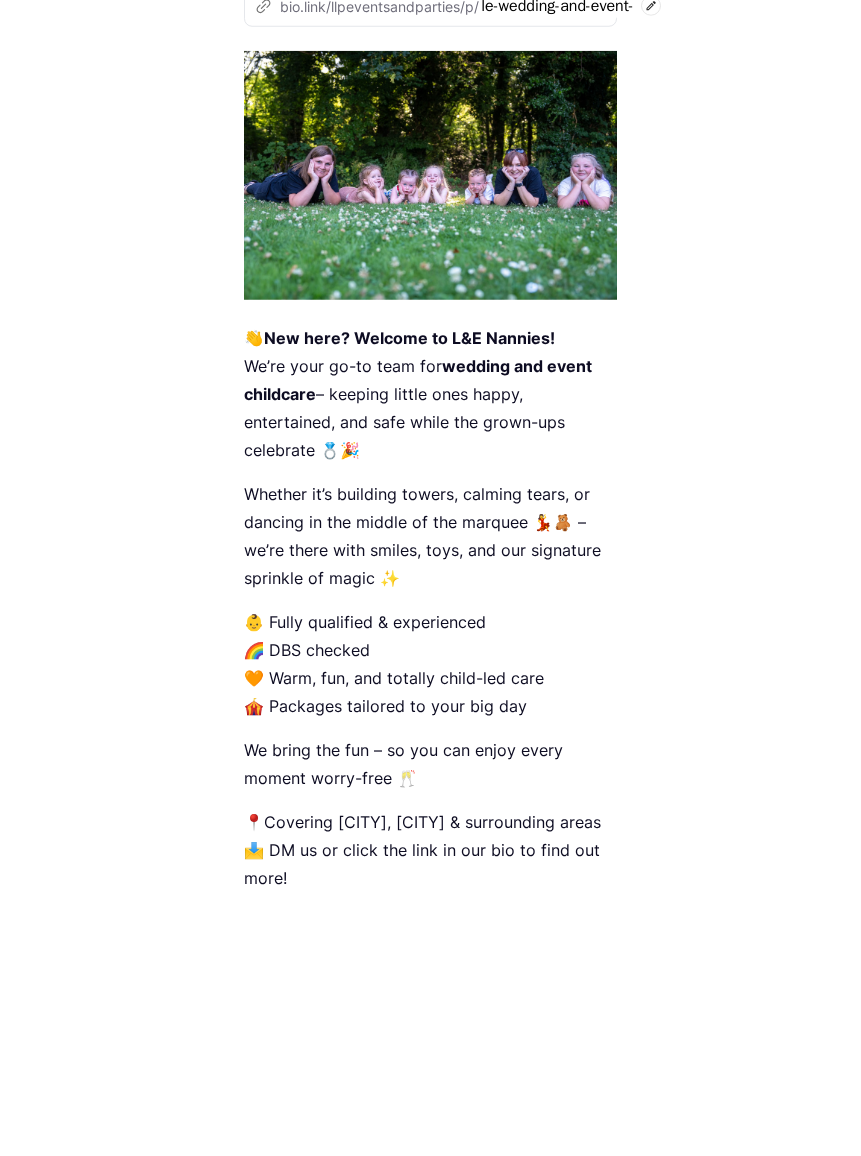 type 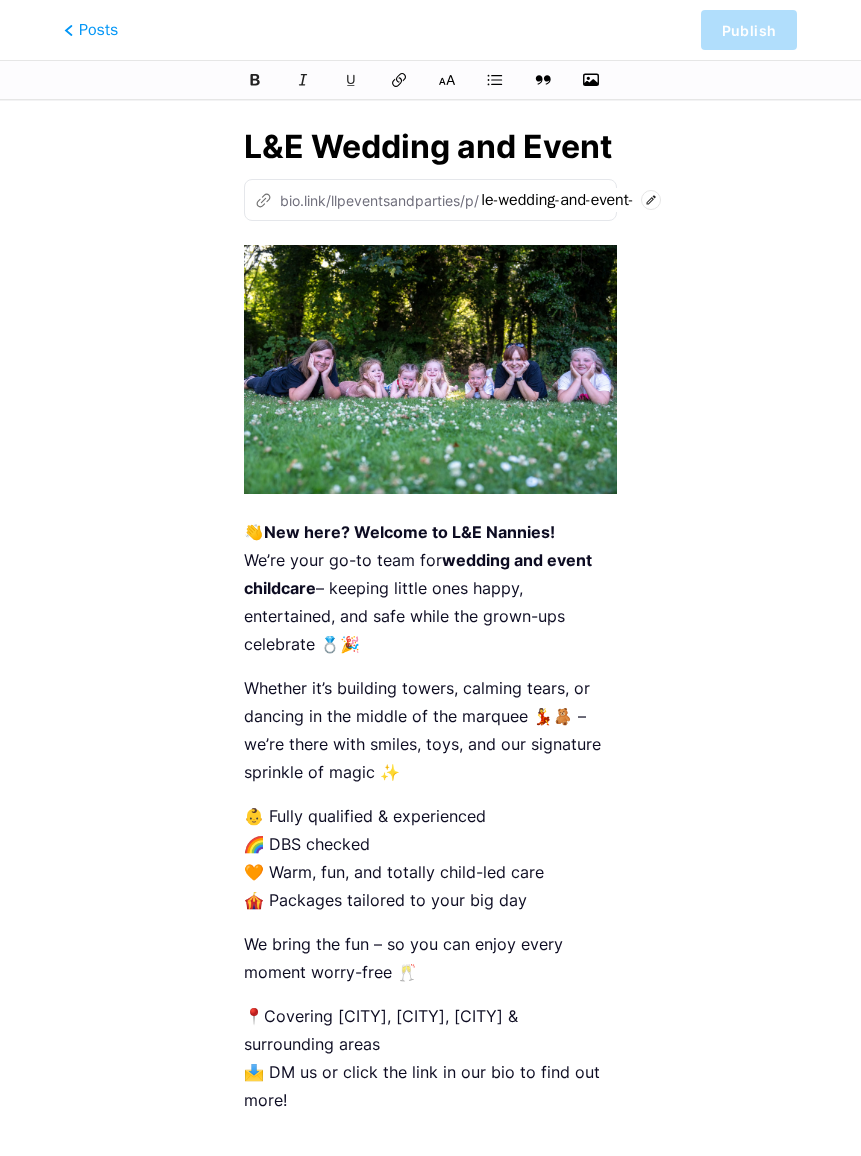 scroll, scrollTop: 0, scrollLeft: 0, axis: both 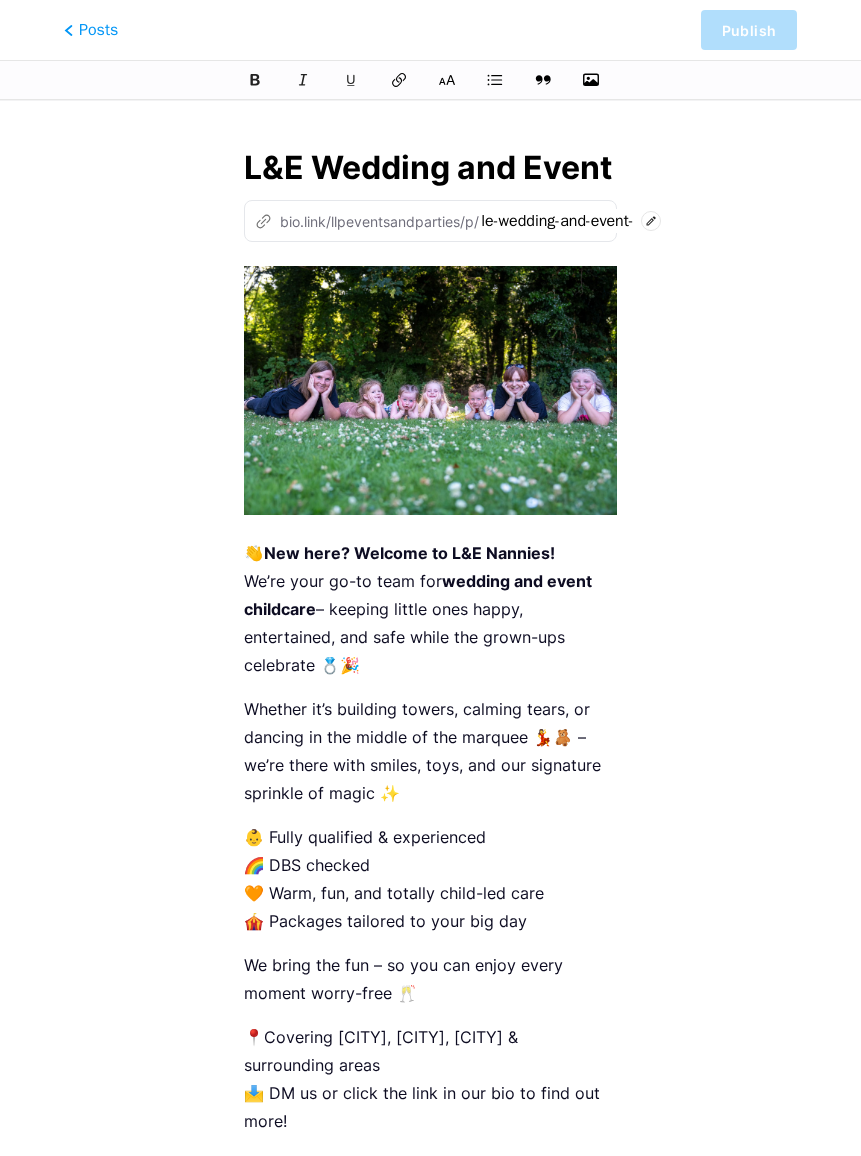 click on "This feature is only available for Pro
users. Try Pro for free
Posts     Publish                         [FIRST] and [LAST] Event Nannies         z
bio.link/llpeventsandparties/p/
le-wedding-and-event-nannies             👋  New here? Welcome to [LAST] Nannies! We’re your go-to team for  wedding and event childcare  – keeping little ones happy, entertained, and safe while the grown-ups celebrate 💍🎉 Whether it’s building towers, calming tears, or dancing in the middle of the marquee 💃🧸 – we’re there with smiles, toys, and our signature sprinkle of magic ✨ 👶 Fully qualified & experienced 🌈 DBS checked 🧡 Warm, fun, and totally child-led care 🎪 Packages tailored to your big day We bring the fun – so you can enjoy every moment worry-free 🥂 📍Covering [CITY], [CITY], [CITY] & surrounding areas" at bounding box center (430, 651) 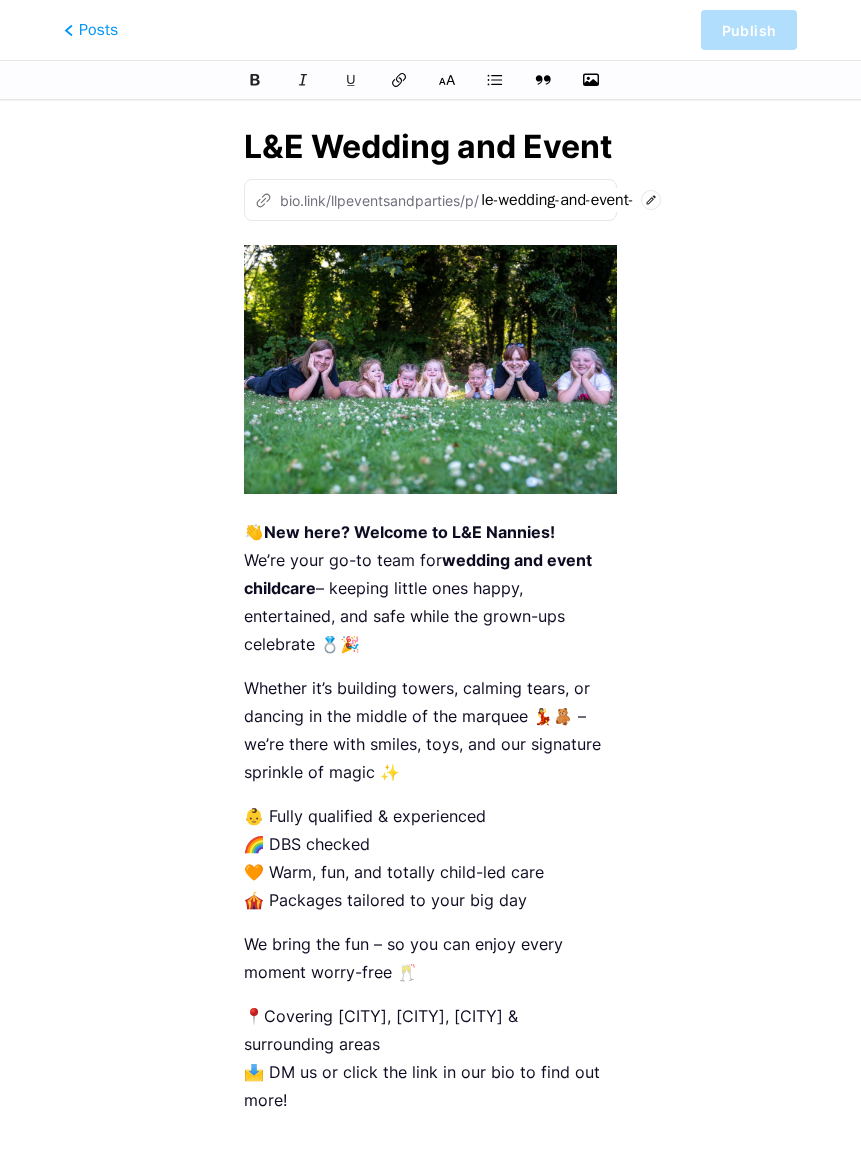 scroll, scrollTop: 0, scrollLeft: 0, axis: both 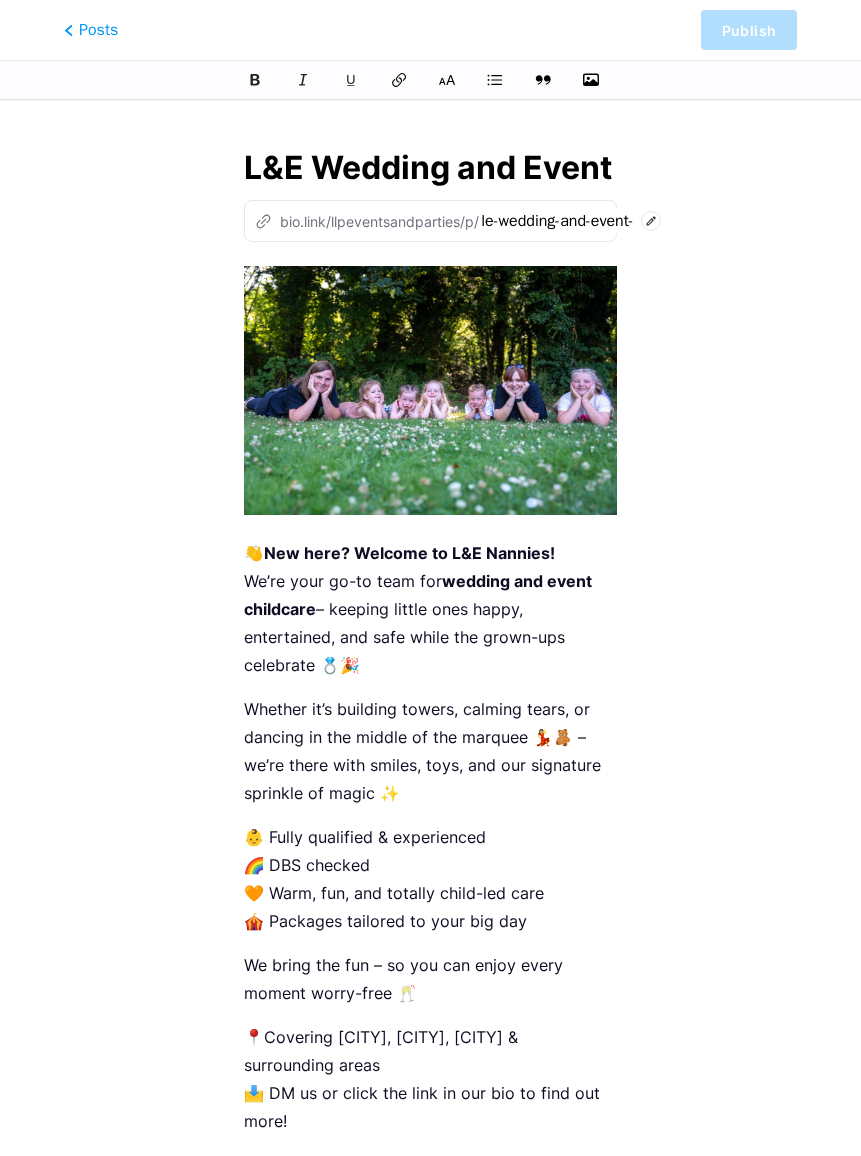 click at bounding box center (255, 80) 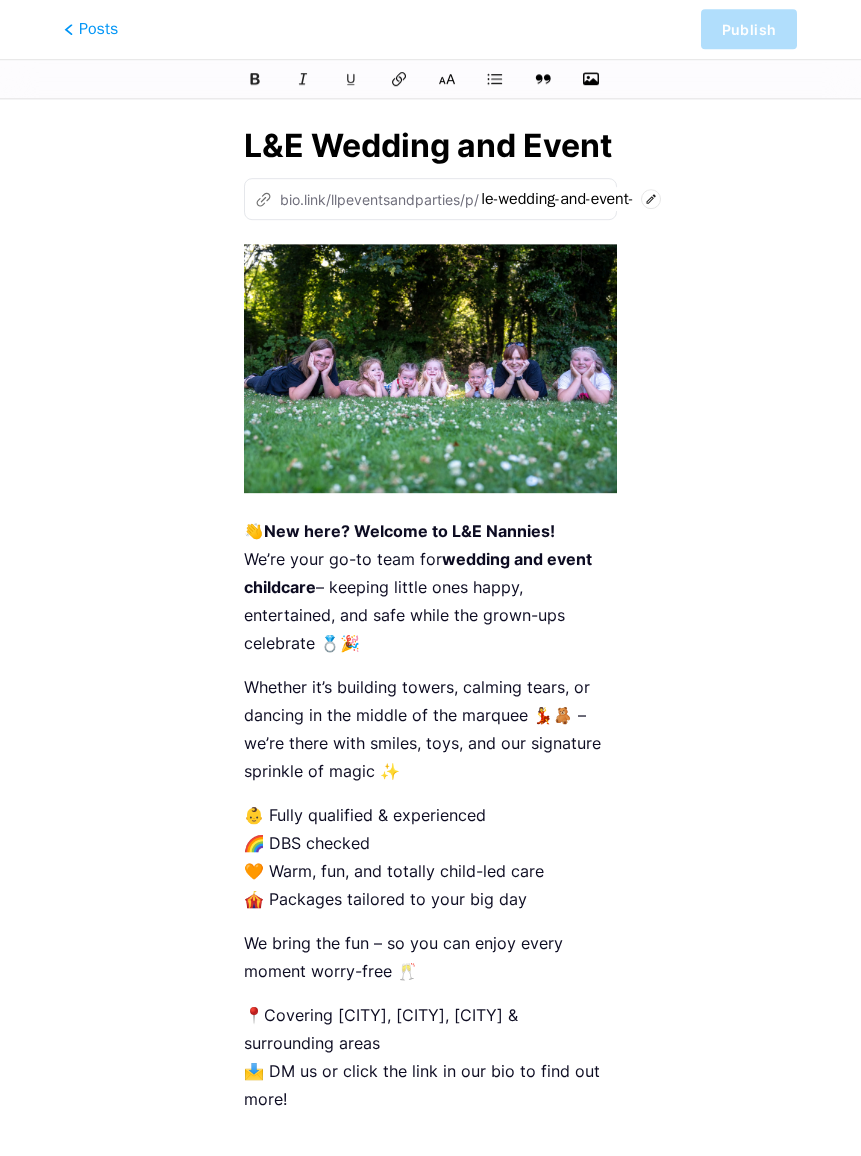 scroll, scrollTop: 21, scrollLeft: 0, axis: vertical 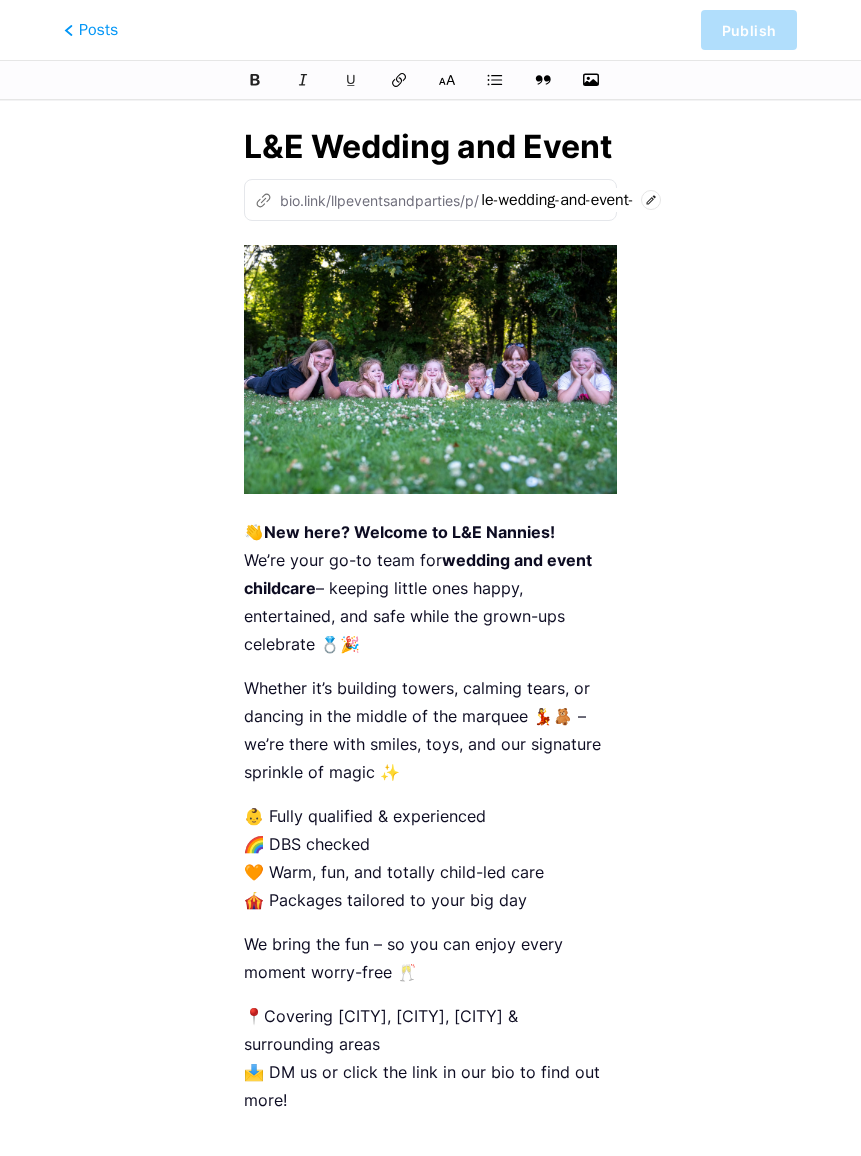 click on "This feature is only available for Pro
users. Try Pro for free
Posts     Publish                         [FIRST] and [LAST] Event Nannies         z
bio.link/llpeventsandparties/p/
le-wedding-and-event-nannies             👋  New here? Welcome to [LAST] Nannies! We’re your go-to team for  wedding and event childcare  – keeping little ones happy, entertained, and safe while the grown-ups celebrate 💍🎉 Whether it’s building towers, calming tears, or dancing in the middle of the marquee 💃🧸 – we’re there with smiles, toys, and our signature sprinkle of magic ✨ 👶 Fully qualified & experienced 🌈 DBS checked 🧡 Warm, fun, and totally child-led care 🎪 Packages tailored to your big day We bring the fun – so you can enjoy every moment worry-free 🥂 📍Covering [CITY], [CITY], [CITY] & surrounding areas" at bounding box center [430, 630] 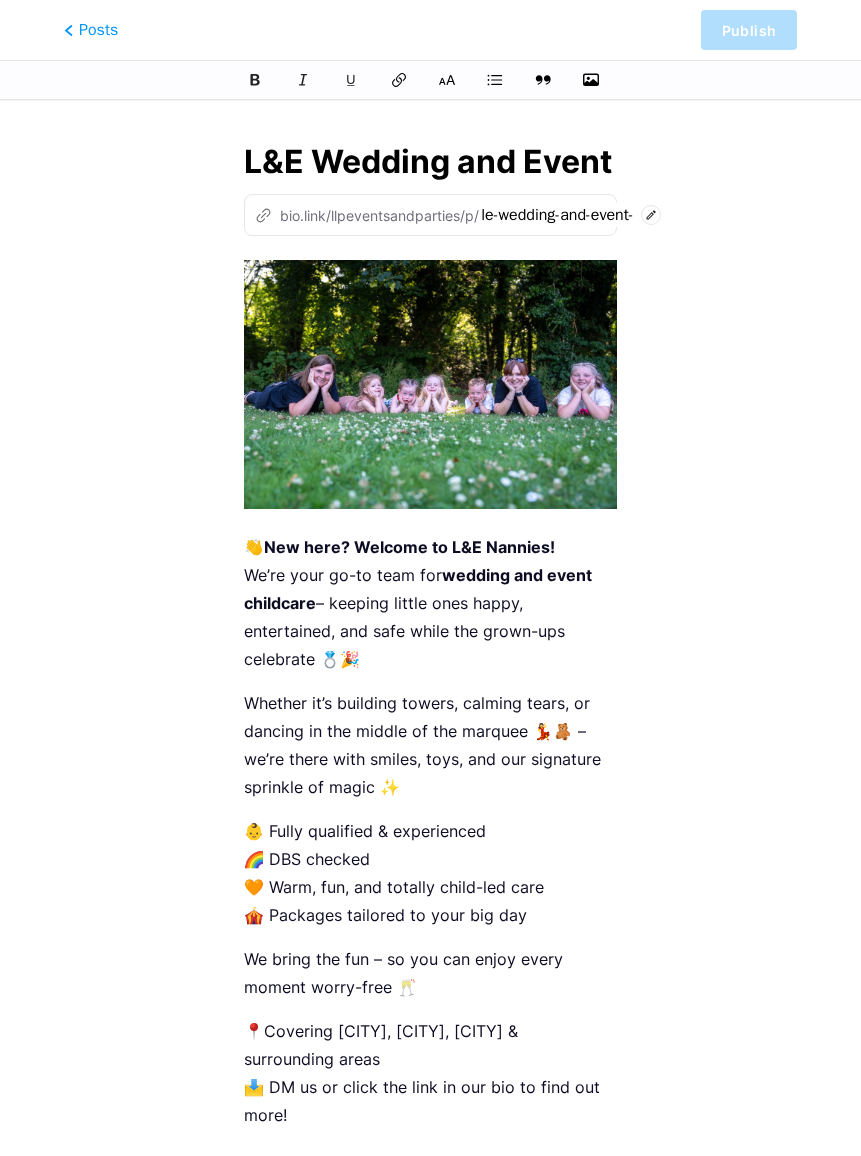 scroll, scrollTop: 5, scrollLeft: 0, axis: vertical 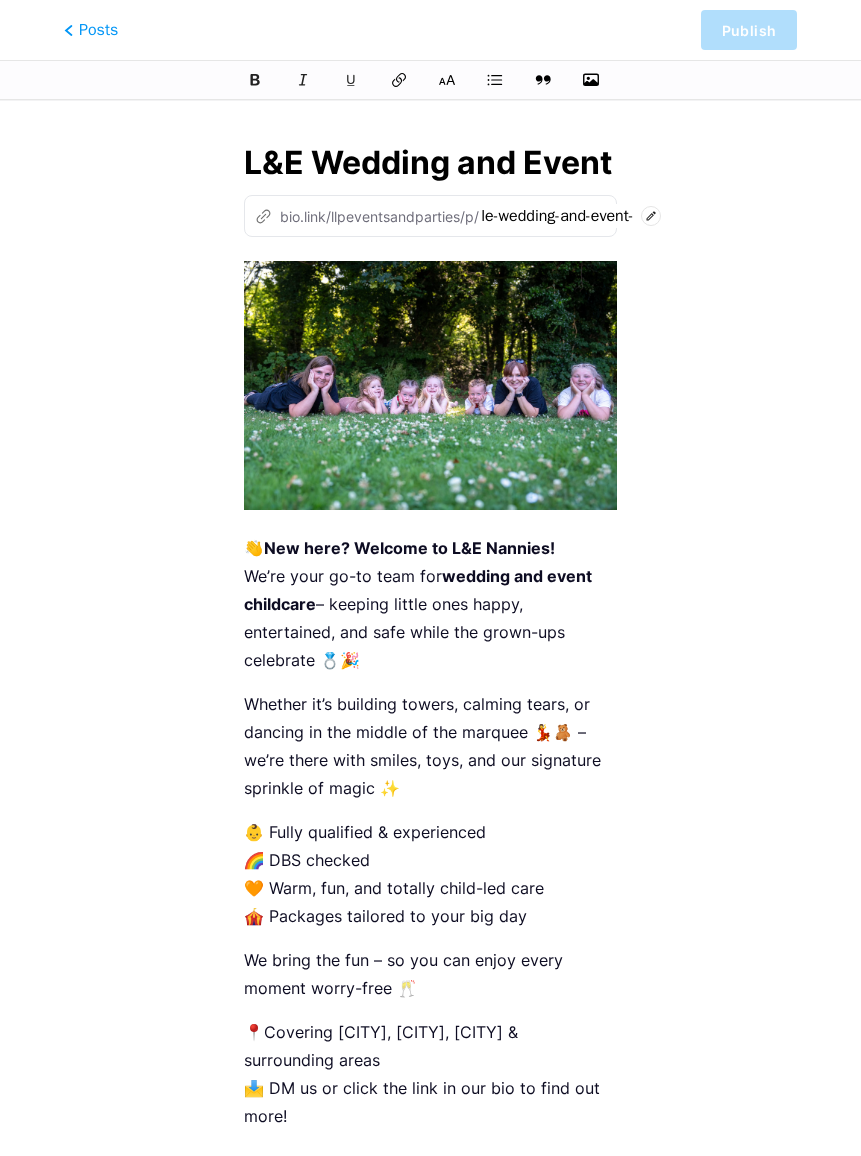 click on "Whether it’s building towers, calming tears, or dancing in the middle of the marquee 💃🧸 – we’re there with smiles, toys, and our signature sprinkle of magic ✨" at bounding box center [430, 746] 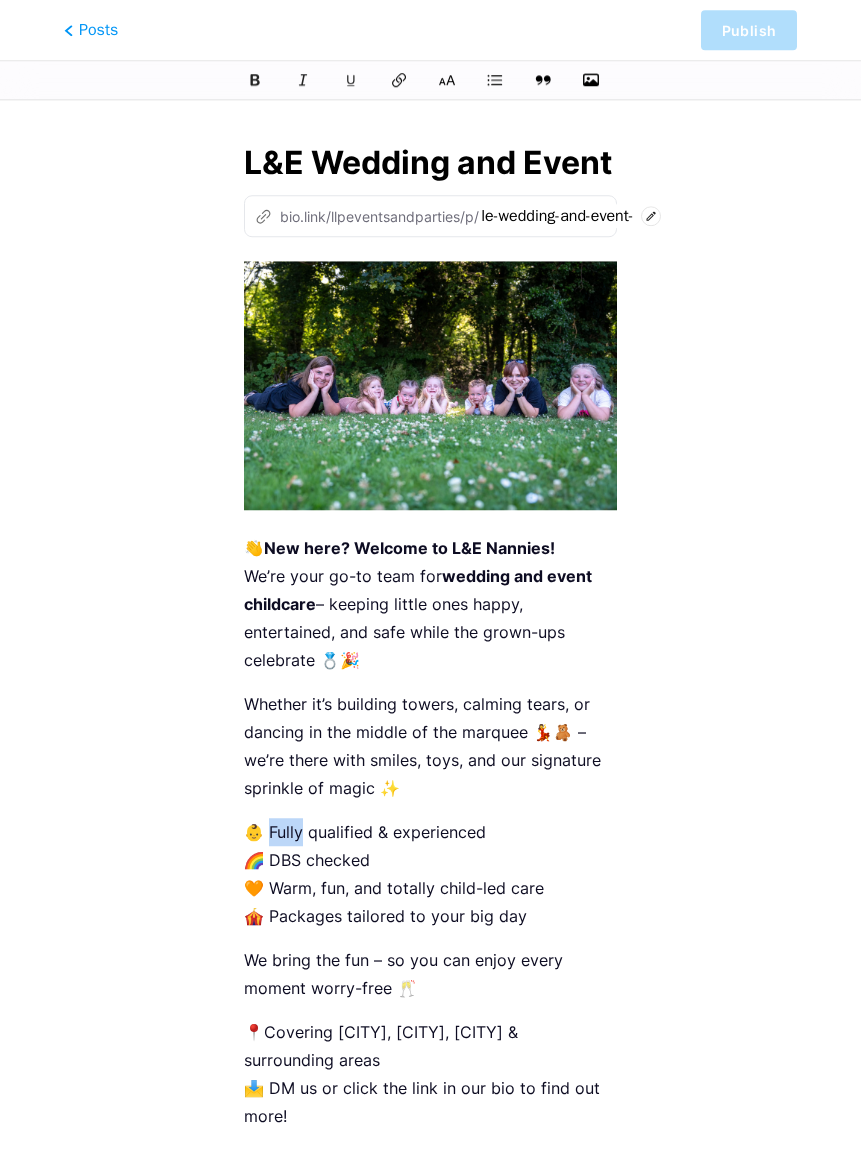 click on "👶 Fully qualified & experienced 🌈 DBS checked 🧡 Warm, fun, and totally child-led care 🎪 Packages tailored to your big day" at bounding box center [430, 874] 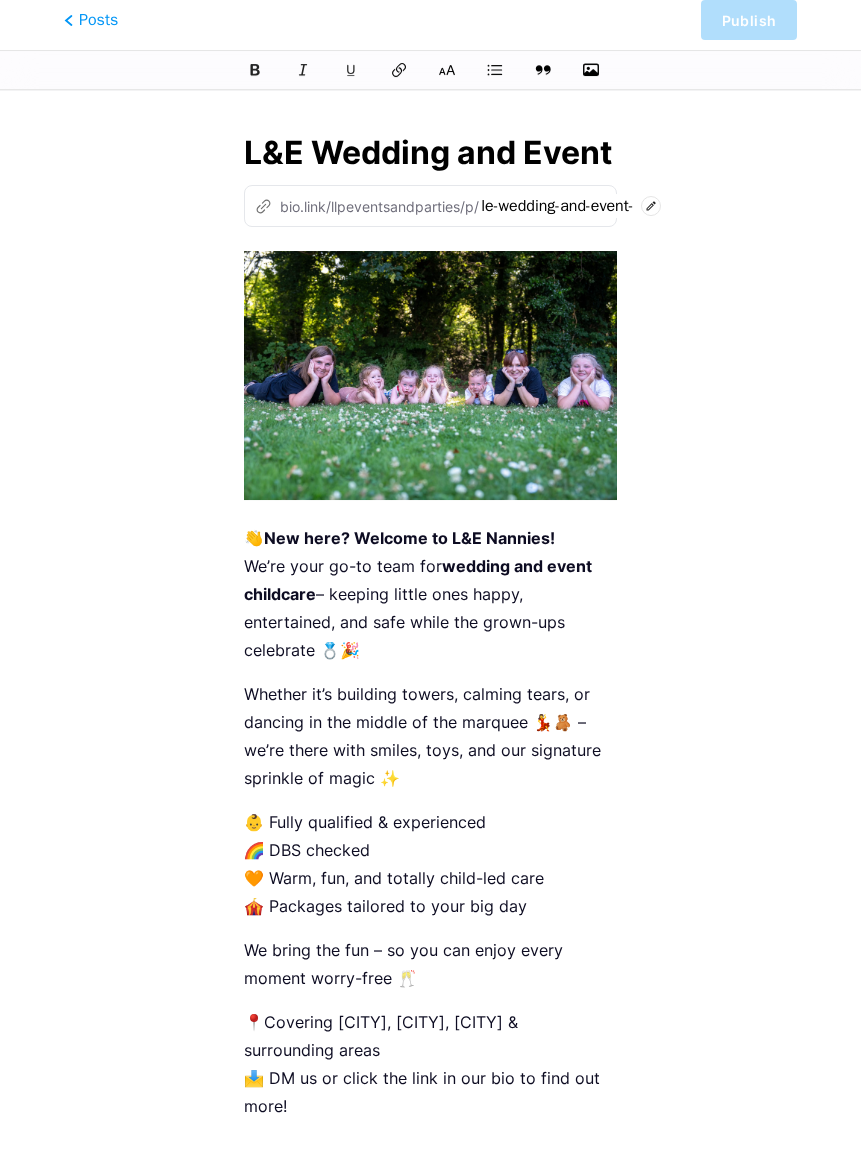 click on "👶 Fully qualified & experienced 🌈 DBS checked 🧡 Warm, fun, and totally child-led care 🎪 Packages tailored to your big day" at bounding box center [430, 874] 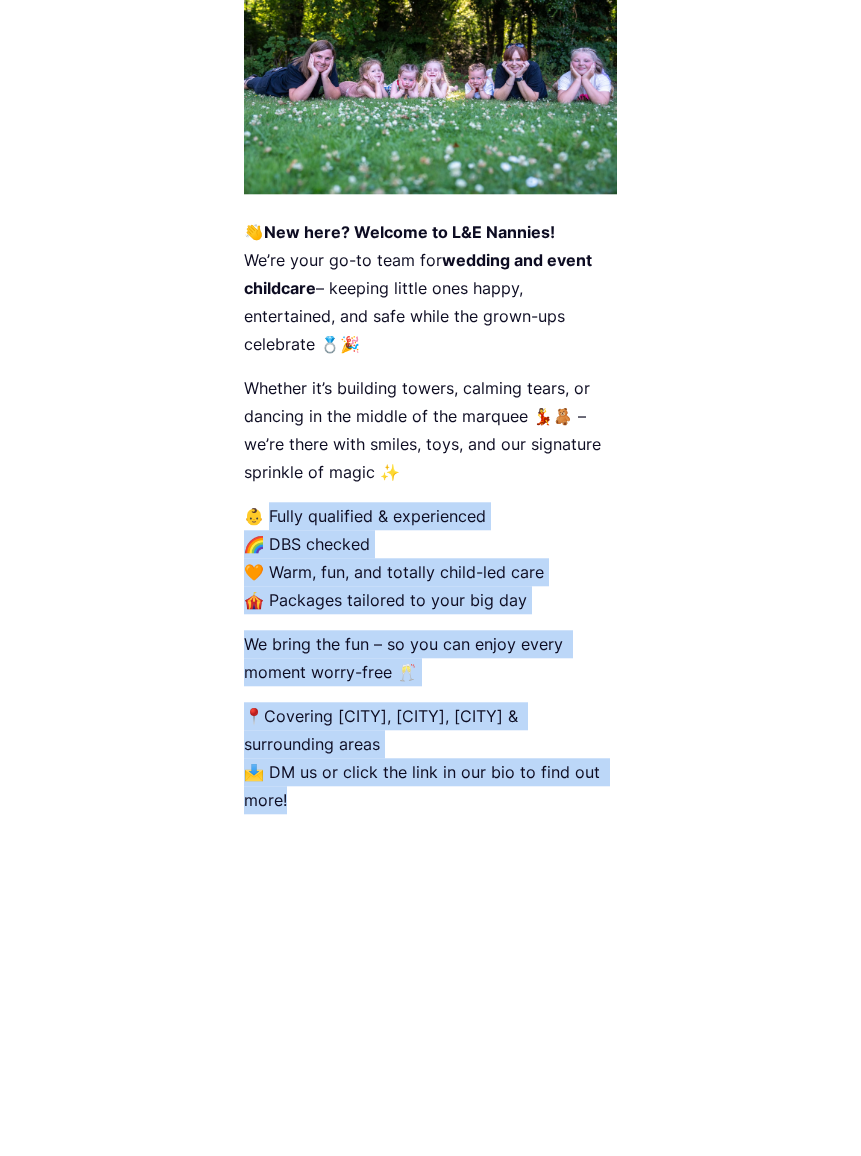 scroll, scrollTop: 58, scrollLeft: 0, axis: vertical 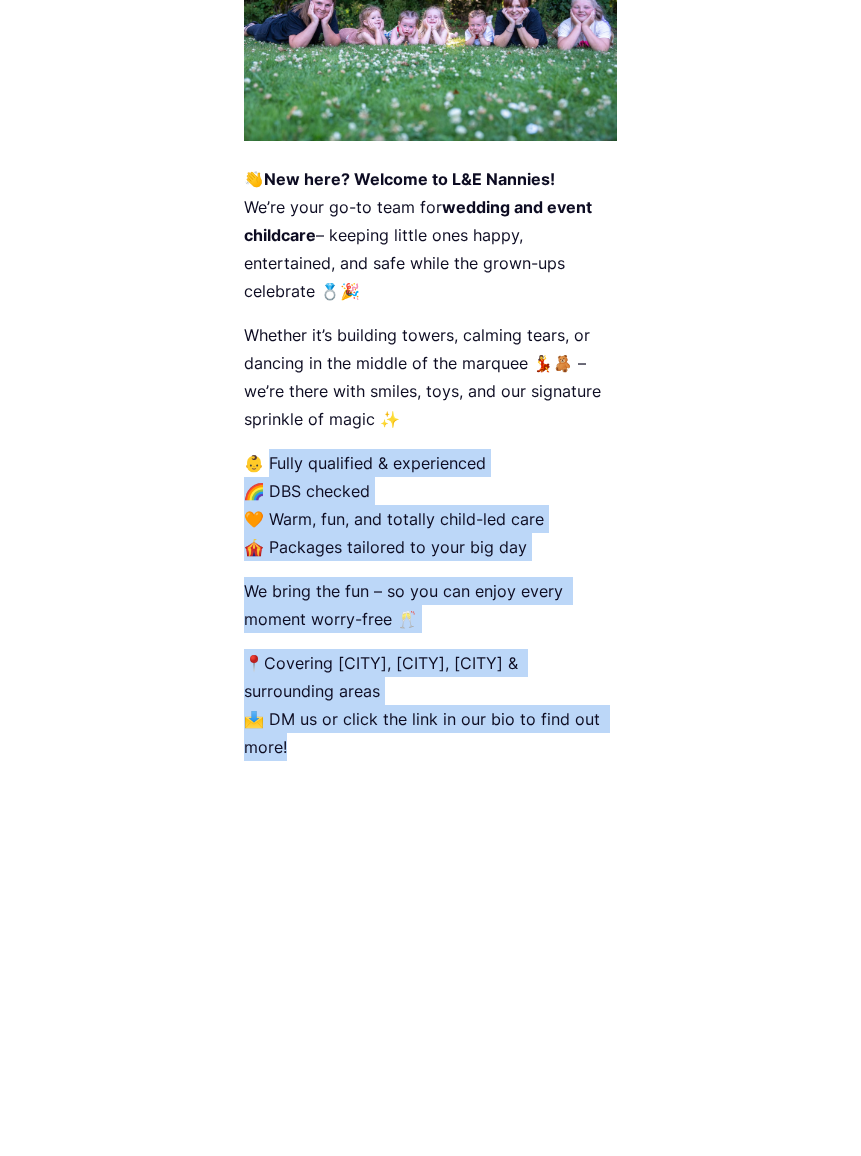 copy on "ully qualified & experienced 🌈 DBS checked 🧡 Warm, fun, and totally child-led care 🎪 Packages tailored to your big day We bring the fun – so you can enjoy every moment worry-free 🥂 📍Covering [CITY], [CITY], [CITY] & surrounding areas 📩 DM us or click the link in our bio to find out more!" 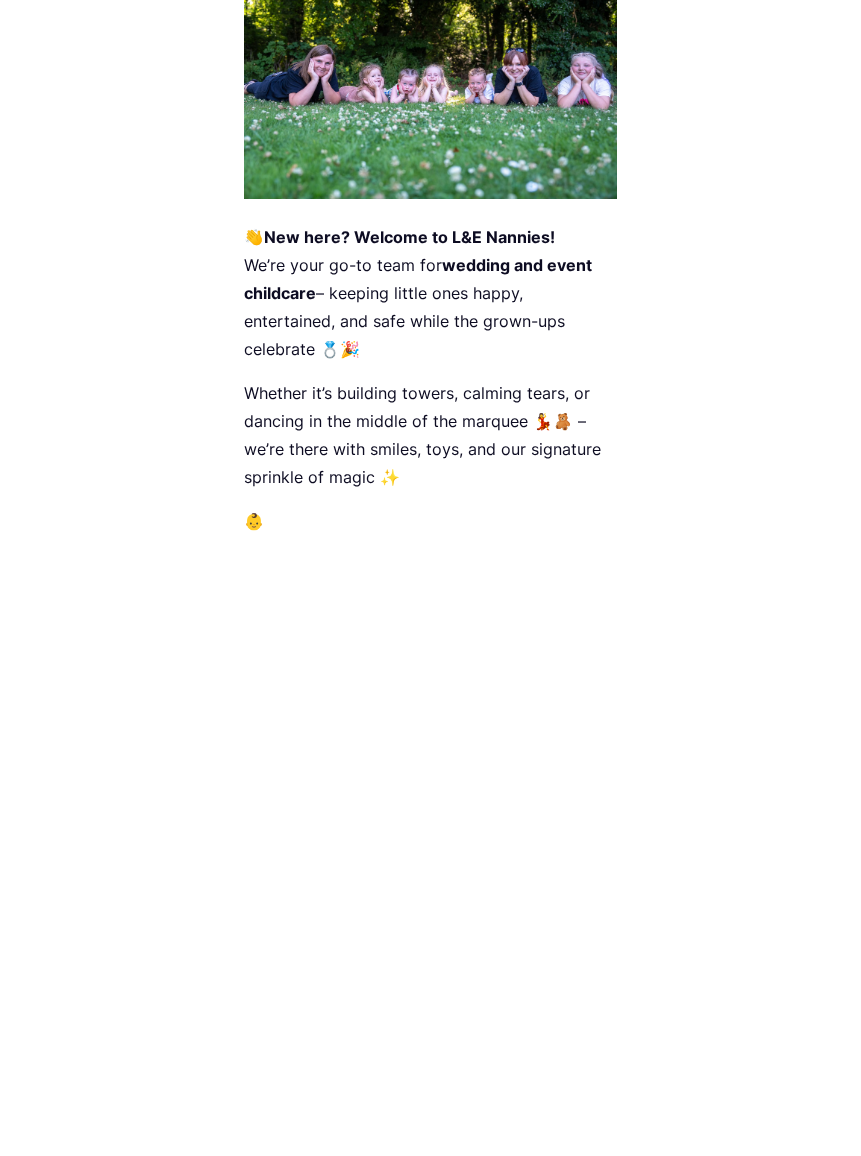 scroll, scrollTop: 0, scrollLeft: 0, axis: both 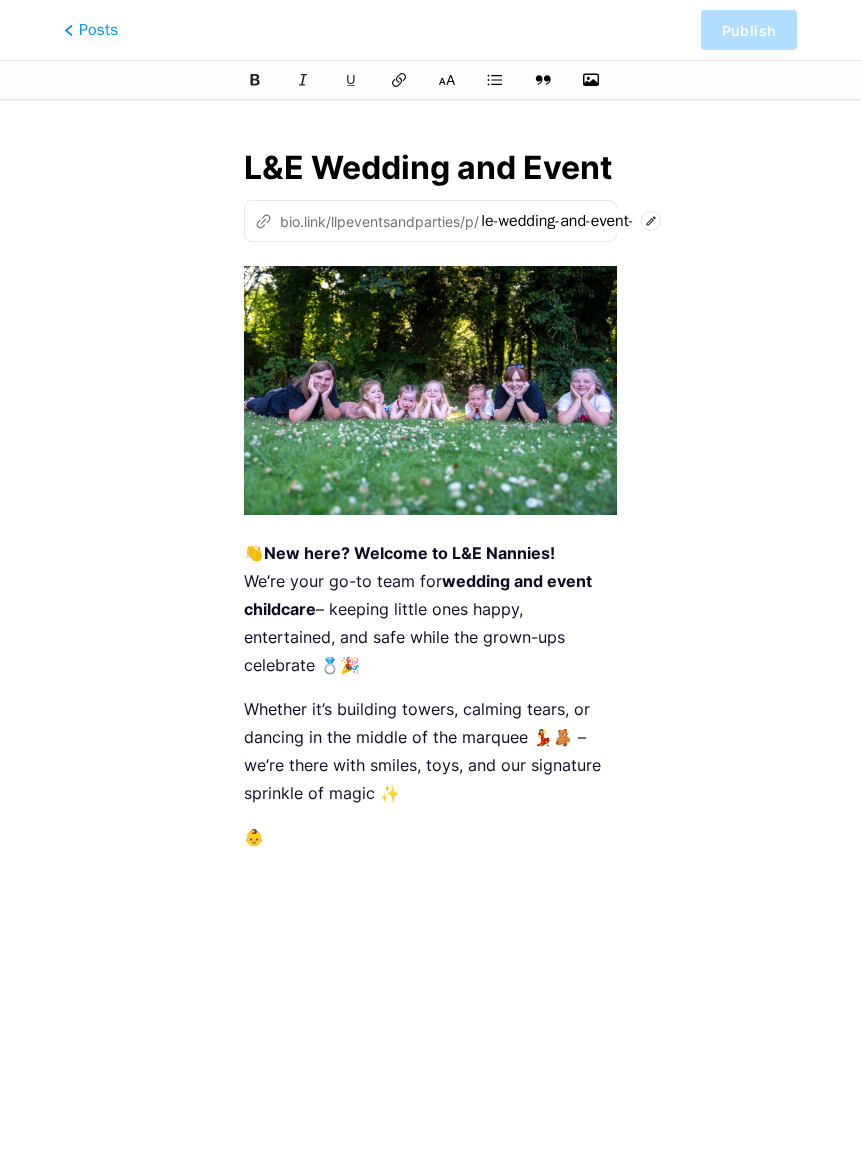 click on "This feature is only available for Pro
users.       Try Pro for free
Posts     Publish                         L&E Wedding and Event Nannies         z
bio.link/llpeventsandparties/p/
le-wedding-and-event-nannies             👋  New here? Welcome to L&E Nannies! We’re your go-to team for  wedding and event childcare  – keeping little ones happy, entertained, and safe while the grown-ups celebrate 💍🎉 Whether it’s building towers, calming tears, or dancing in the middle of the marquee 💃🧸 – we’re there with smiles, toys, and our signature sprinkle of magic ✨ 👶" at bounding box center (430, 509) 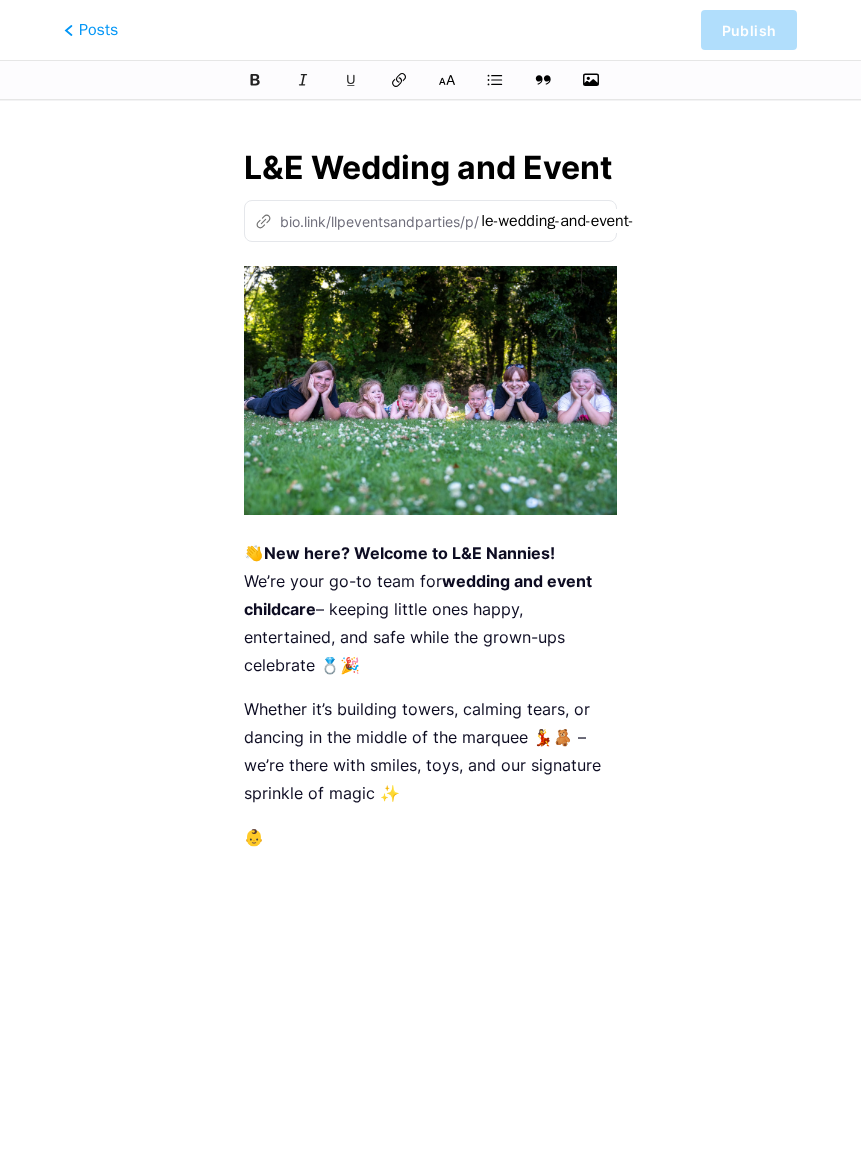click on "This feature is only available for Pro
users.       Try Pro for free
Posts     Publish                         L&E Wedding and Event Nannies         z
bio.link/llpeventsandparties/p/
le-wedding-and-event-nannies         👋  New here? Welcome to L&E Nannies! We’re your go-to team for  wedding and event childcare  – keeping little ones happy, entertained, and safe while the grown-ups celebrate 💍🎉 Whether it’s building towers, calming tears, or dancing in the middle of the marquee 💃🧸 – we’re there with smiles, toys, and our signature sprinkle of magic ✨ 👶" at bounding box center (430, 509) 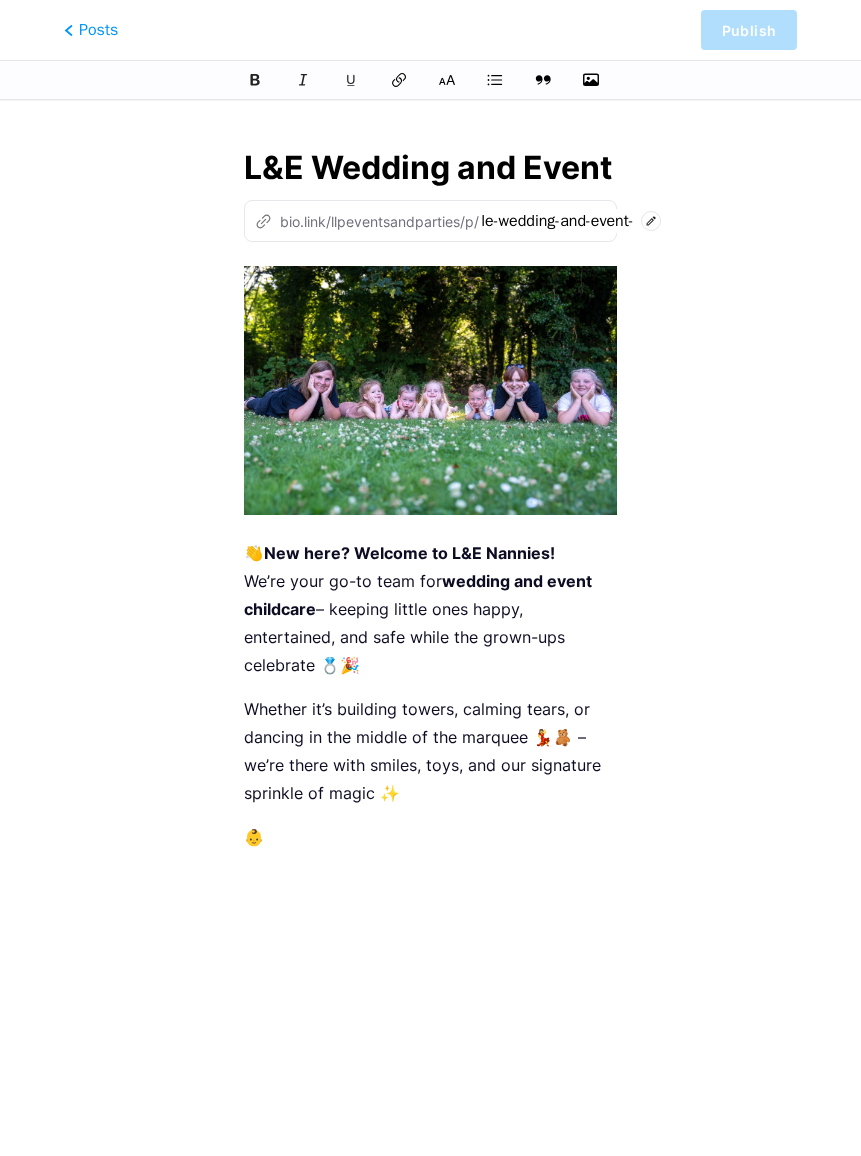 click on "Posts" at bounding box center (91, 30) 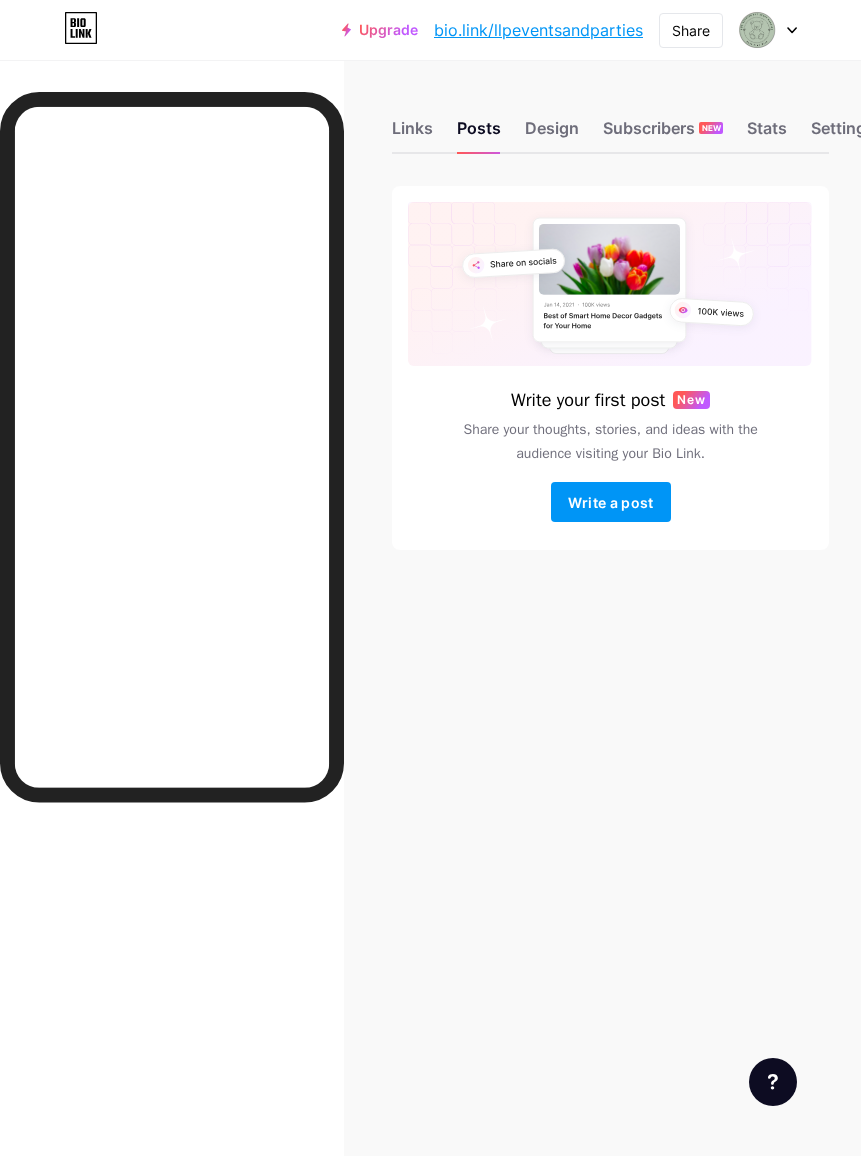 click on "Design" at bounding box center (552, 134) 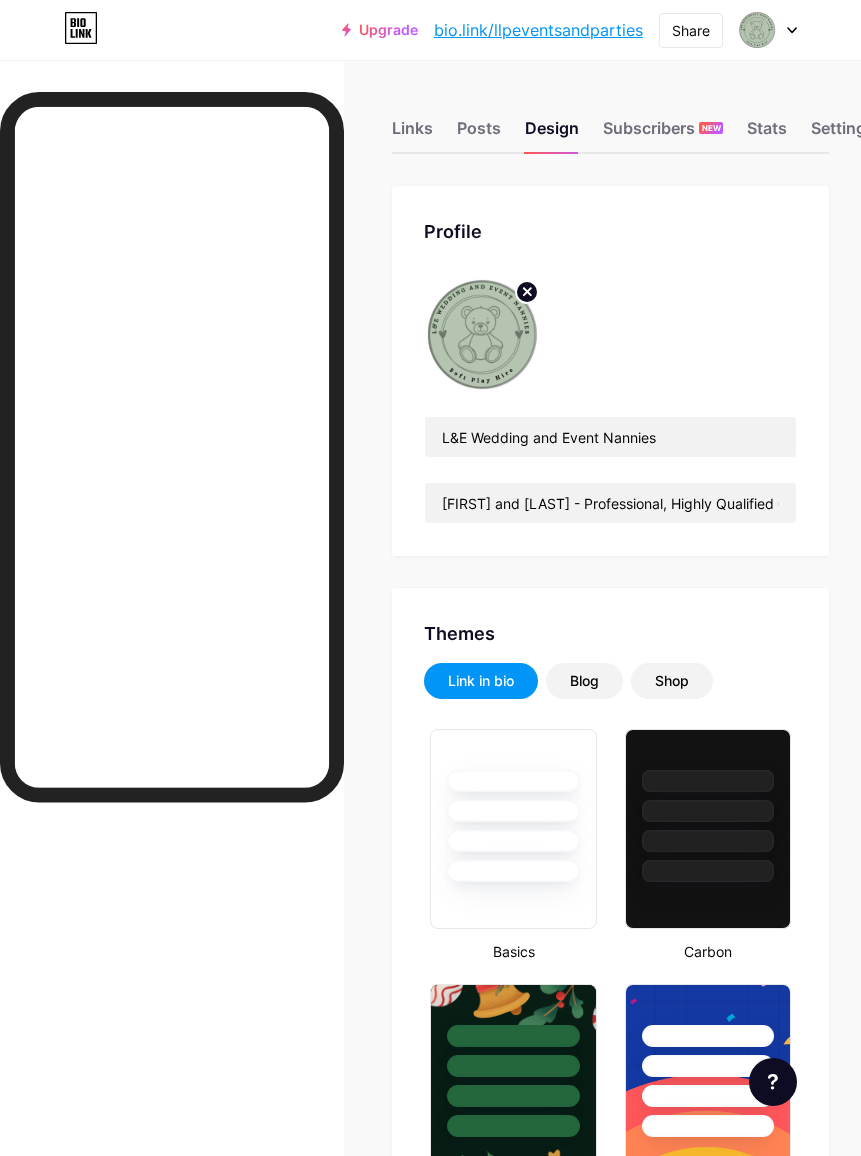 type on "#000000" 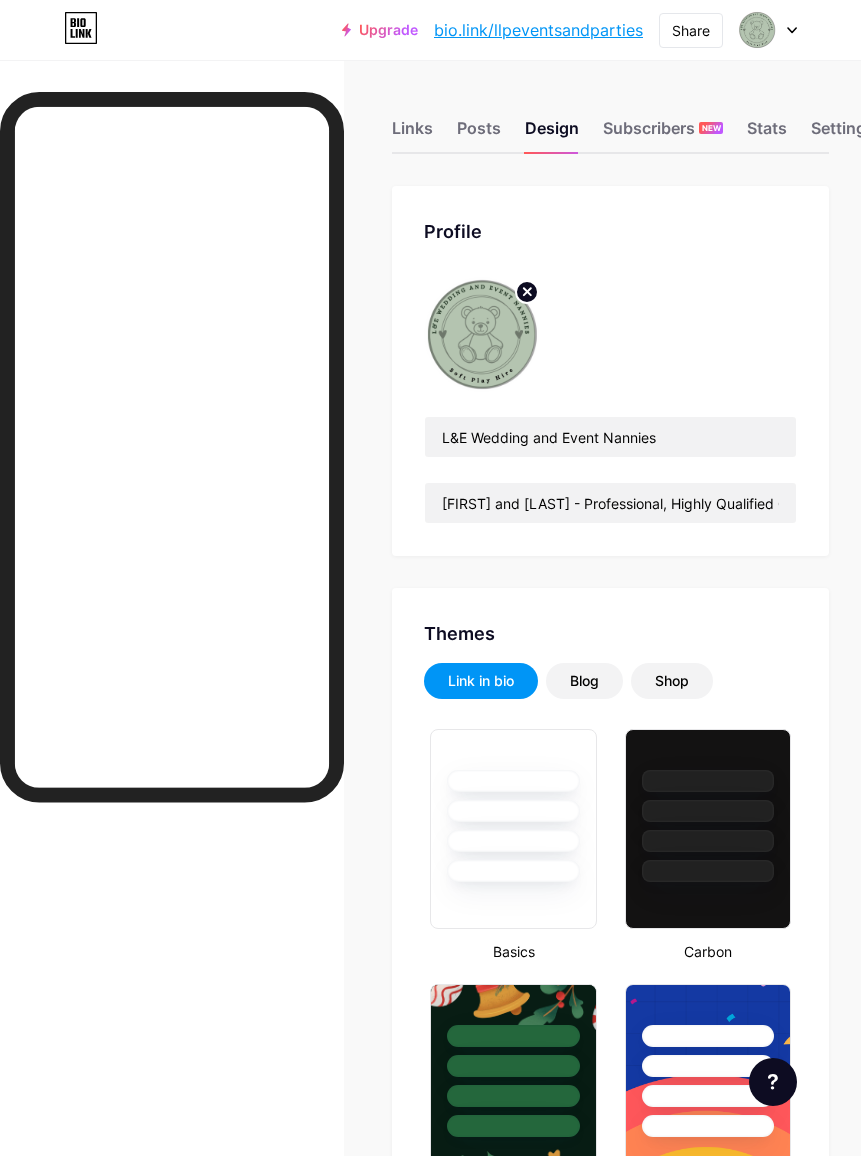 type on "#000000" 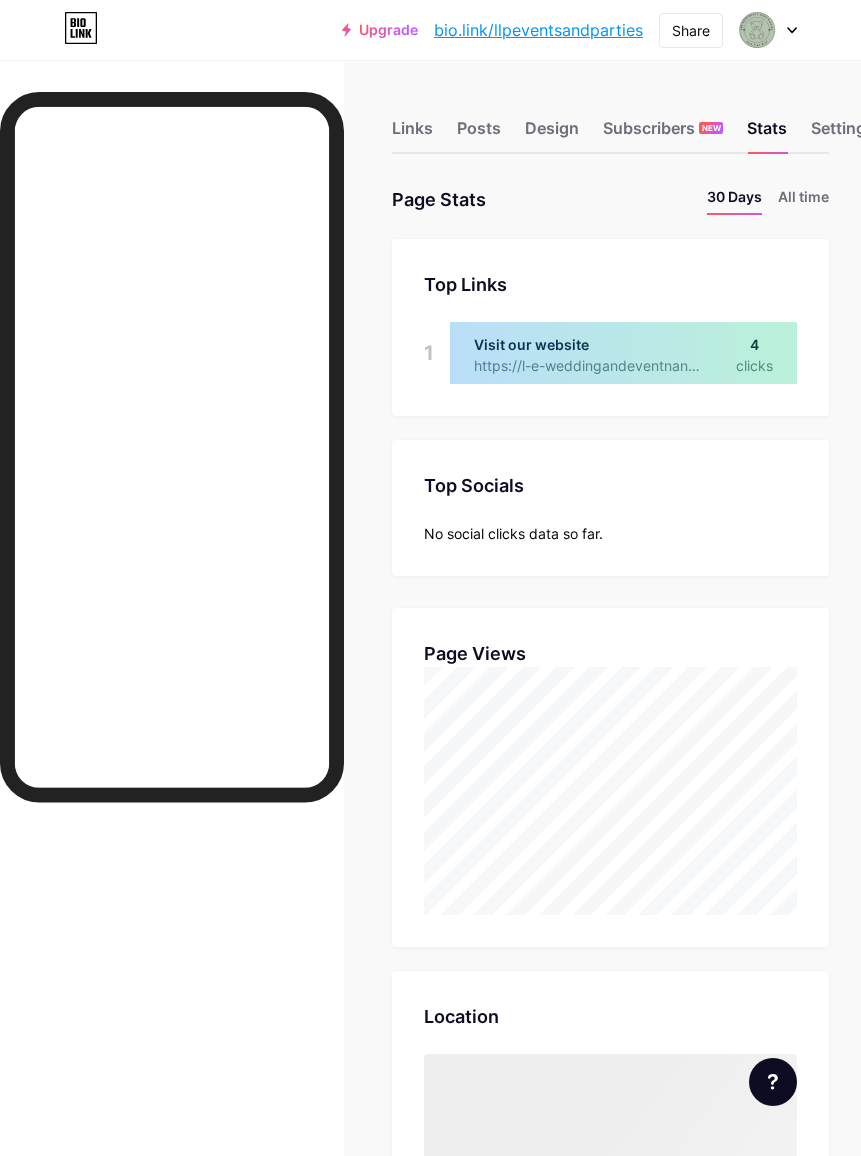 scroll, scrollTop: 998844, scrollLeft: 999139, axis: both 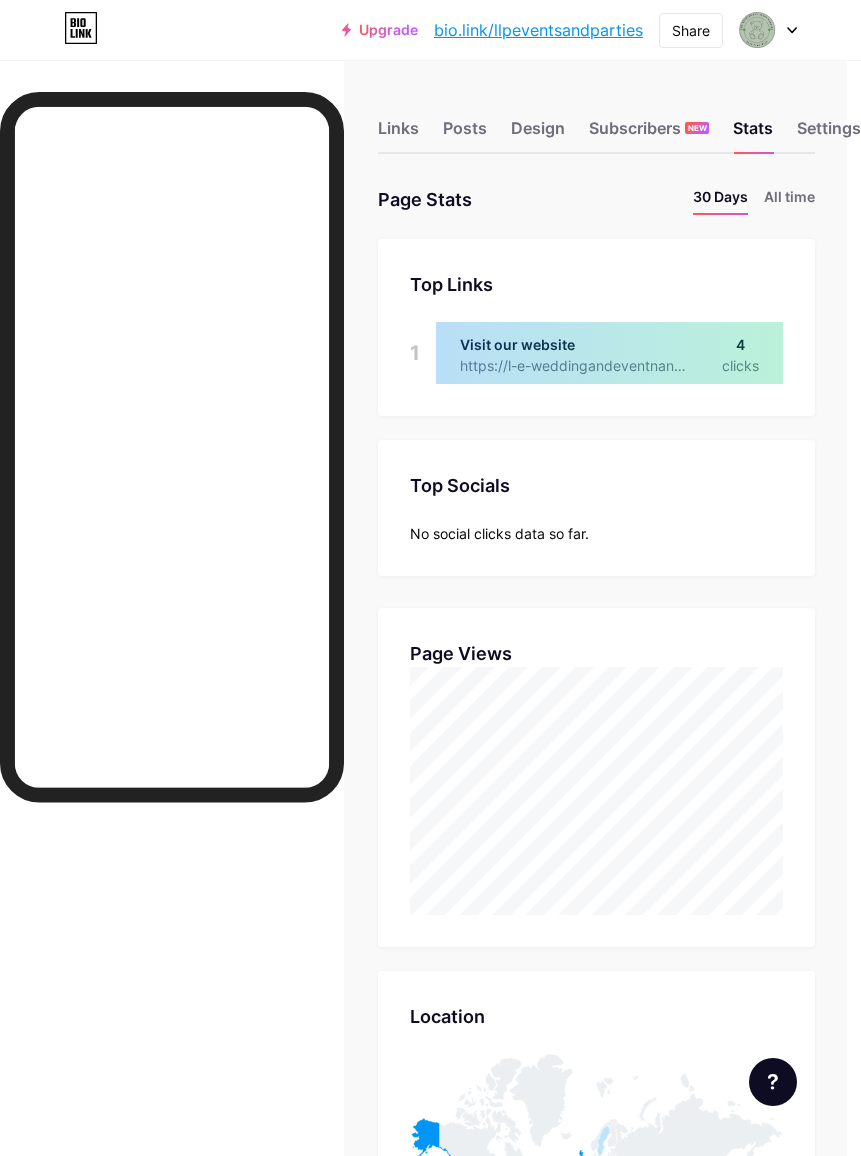 click on "Share" at bounding box center [691, 30] 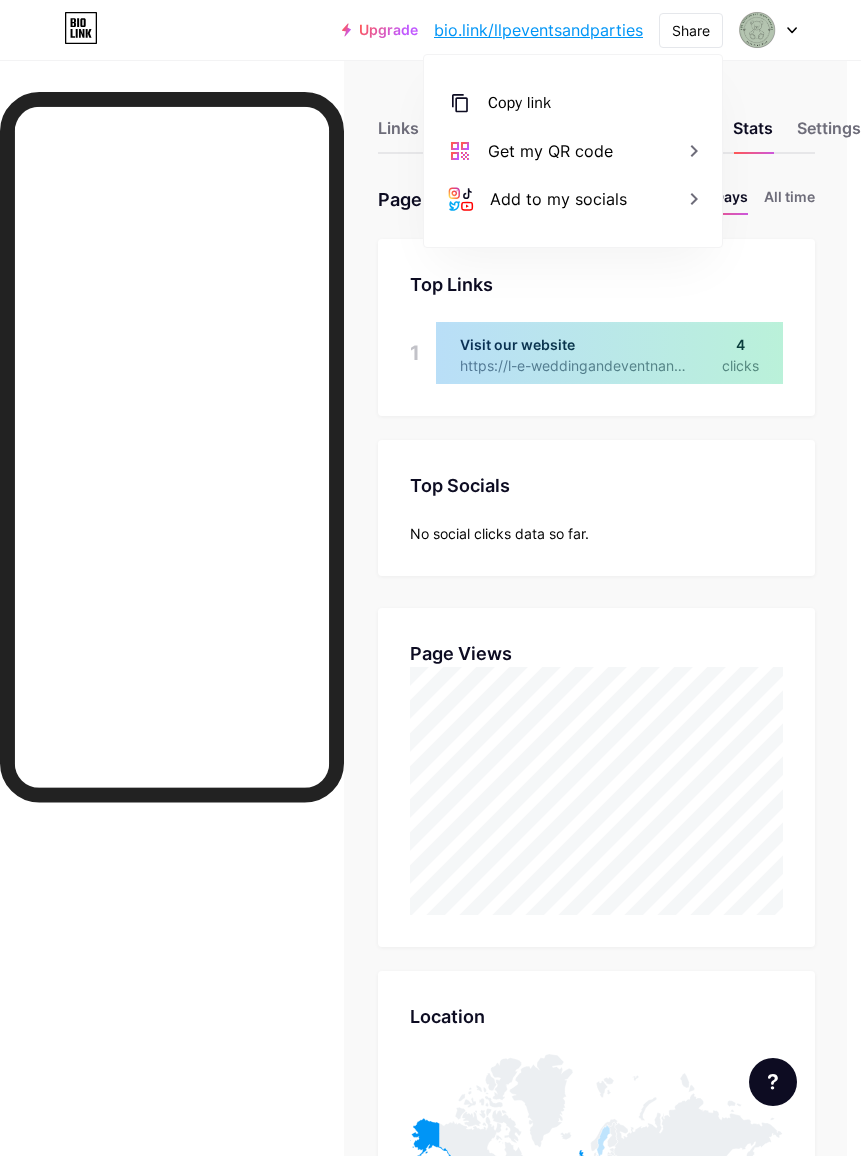 click on "Add to my socials" at bounding box center [573, 199] 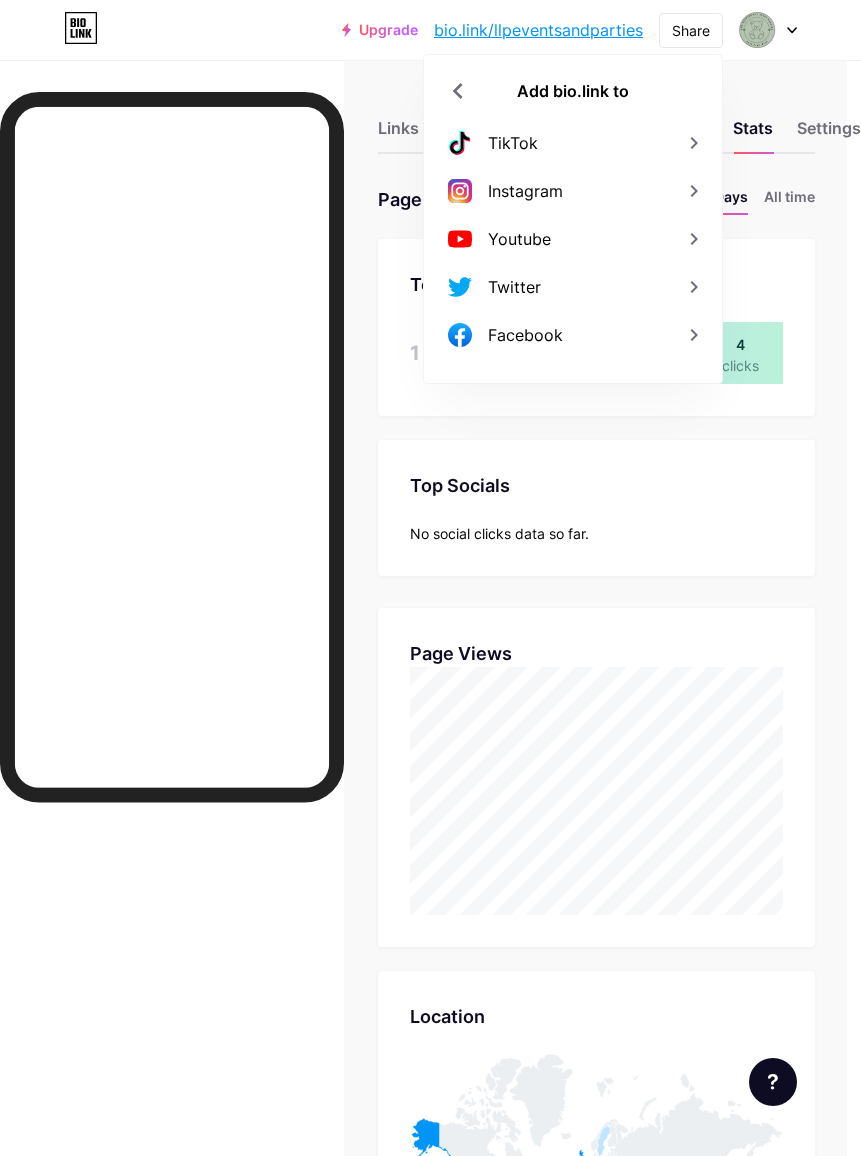 click on "Facebook" at bounding box center (573, 335) 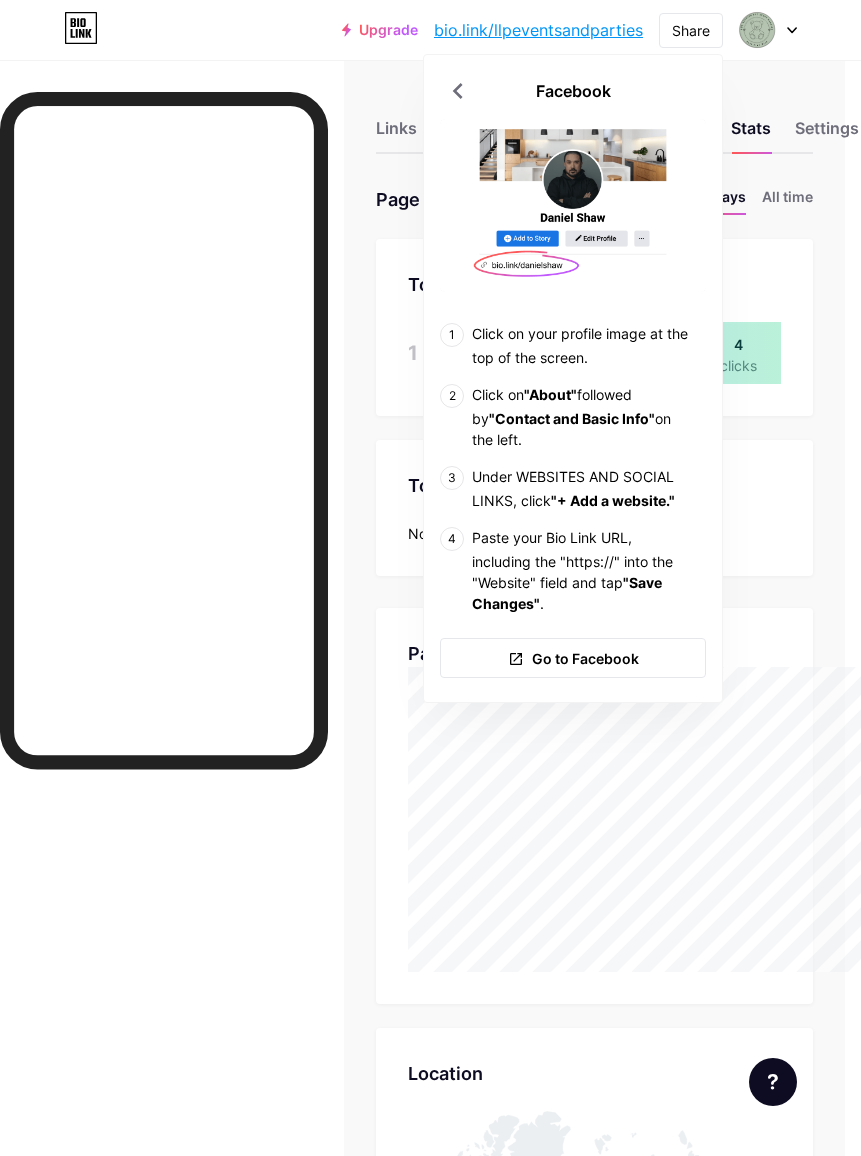 scroll, scrollTop: 0, scrollLeft: 15, axis: horizontal 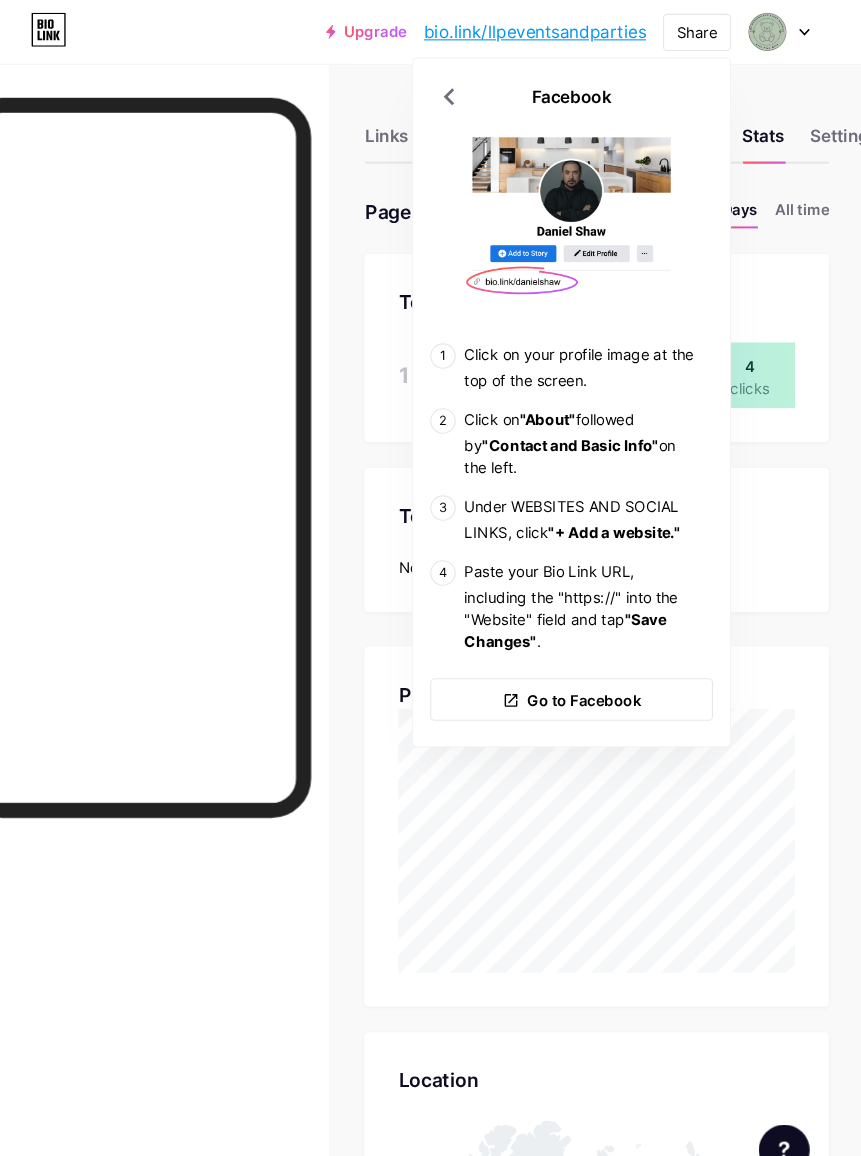 click 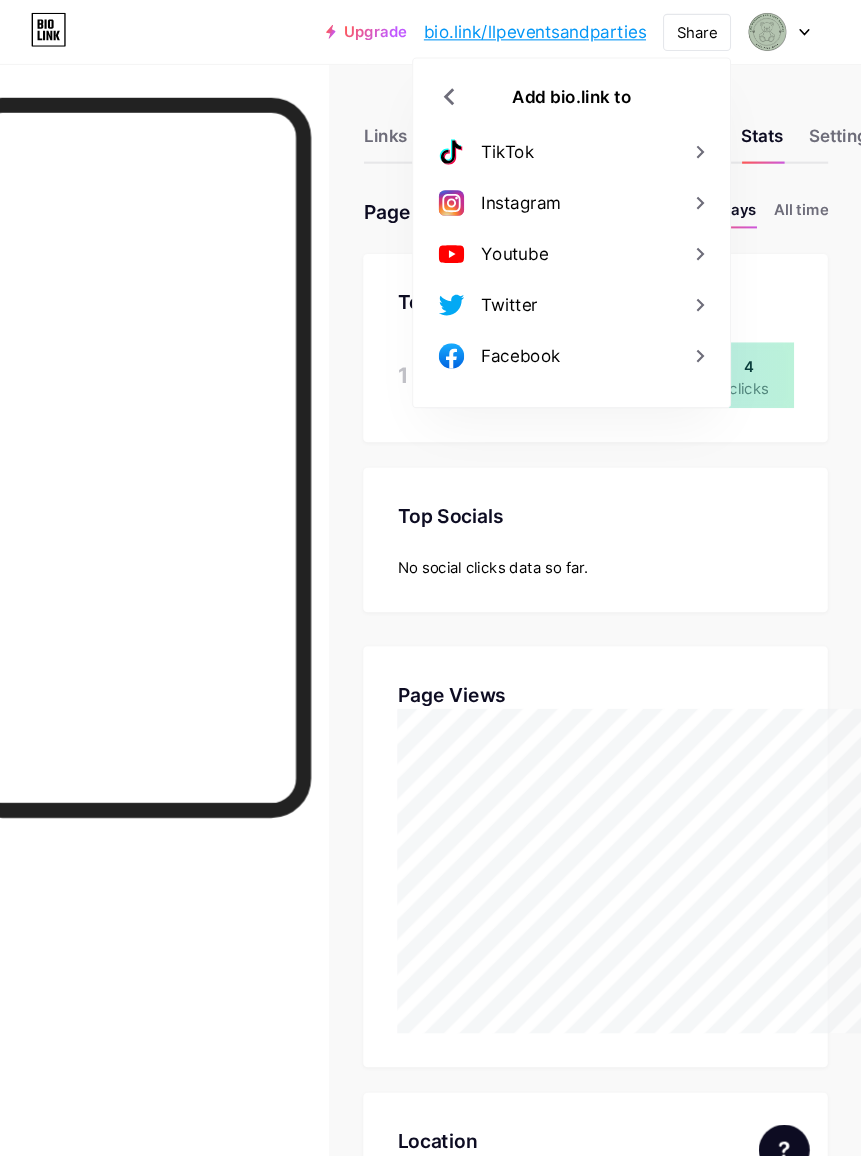 scroll, scrollTop: 0, scrollLeft: 15, axis: horizontal 